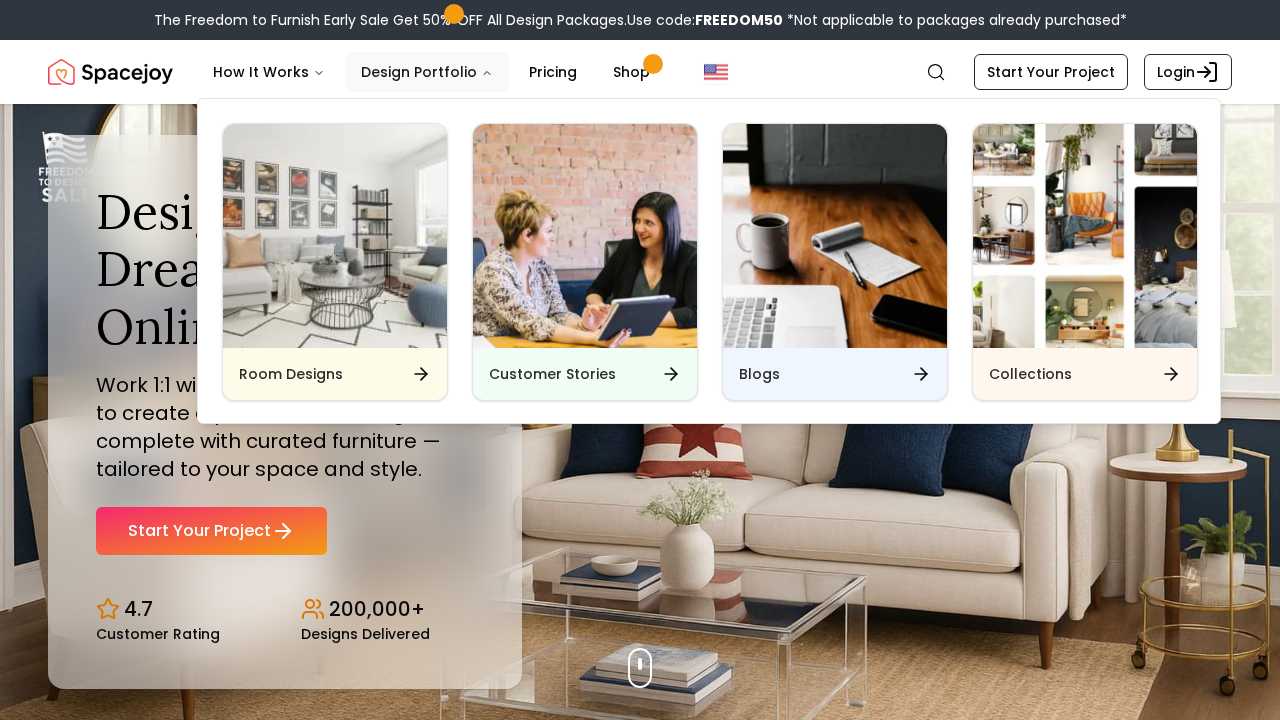 scroll, scrollTop: 0, scrollLeft: 0, axis: both 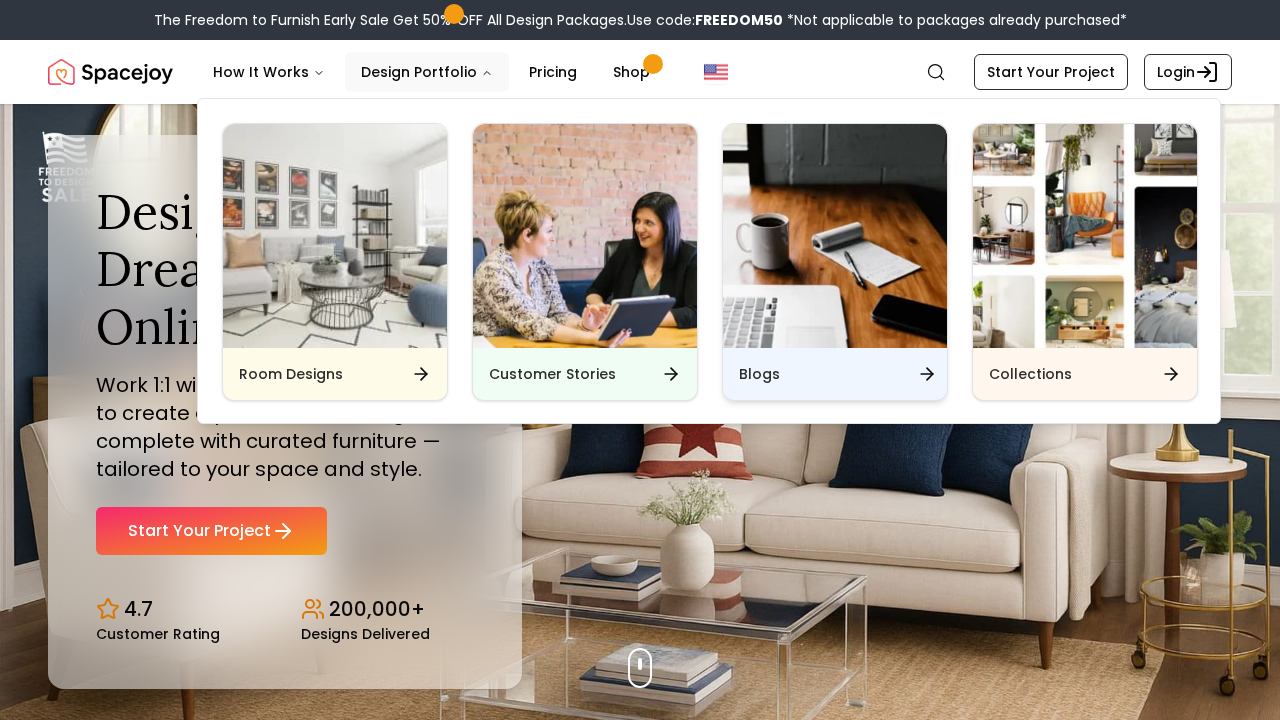 click at bounding box center [835, 236] 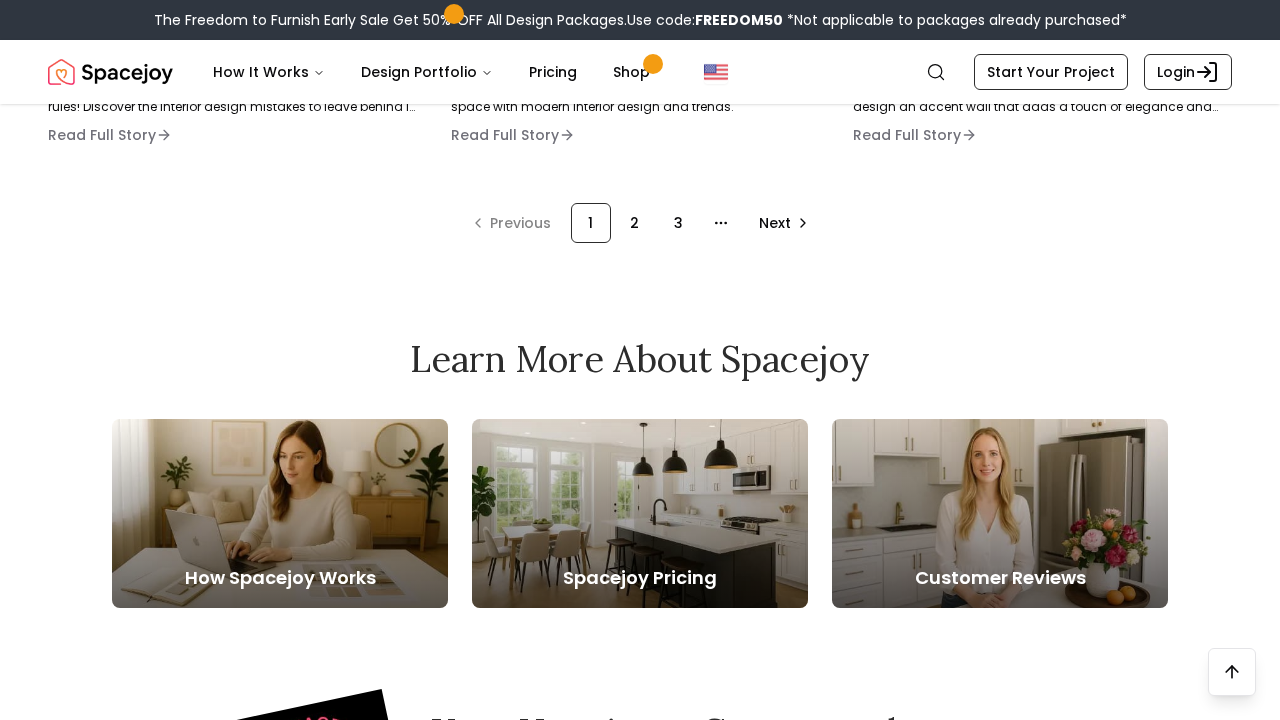 scroll, scrollTop: 1783, scrollLeft: 0, axis: vertical 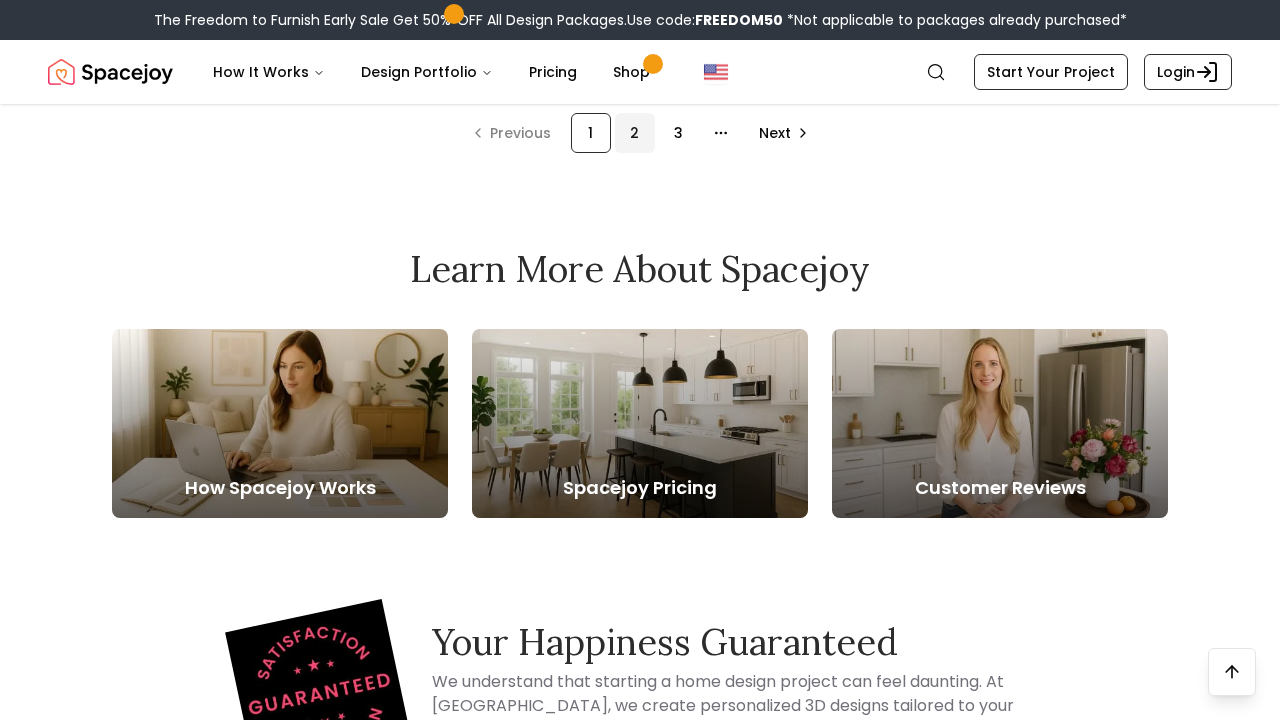click on "2" at bounding box center (635, 133) 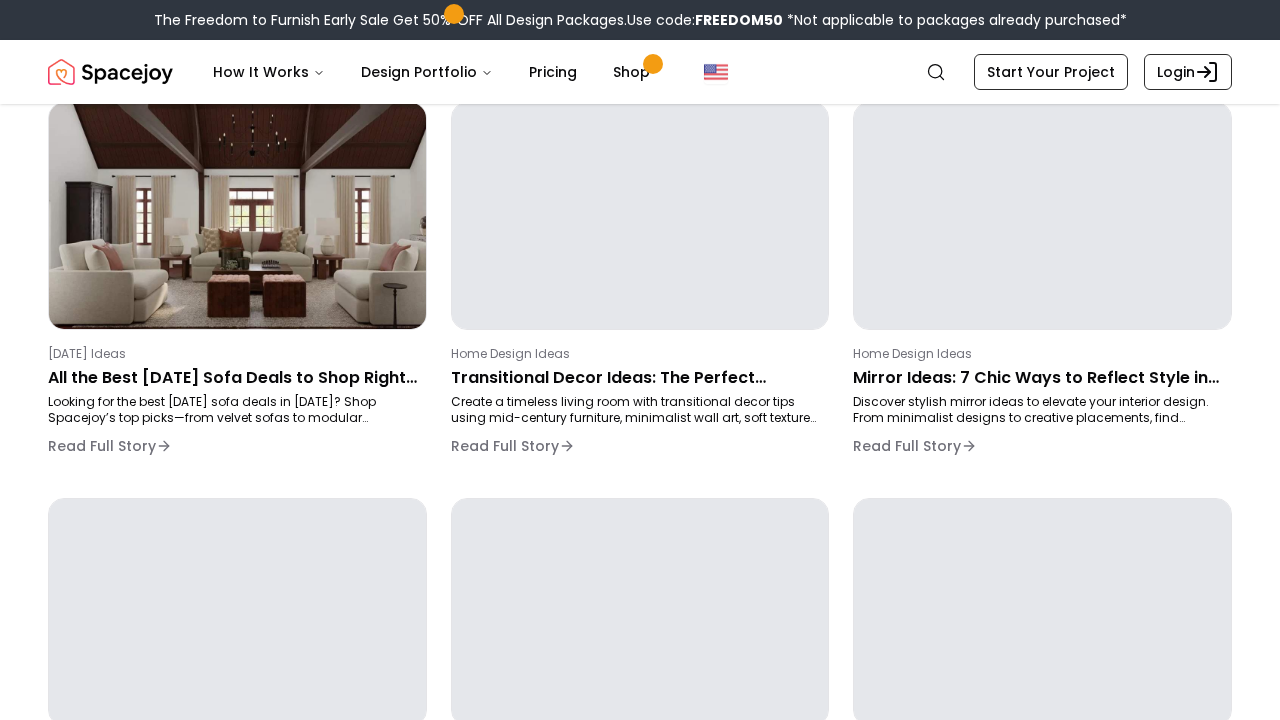 scroll, scrollTop: 296, scrollLeft: 0, axis: vertical 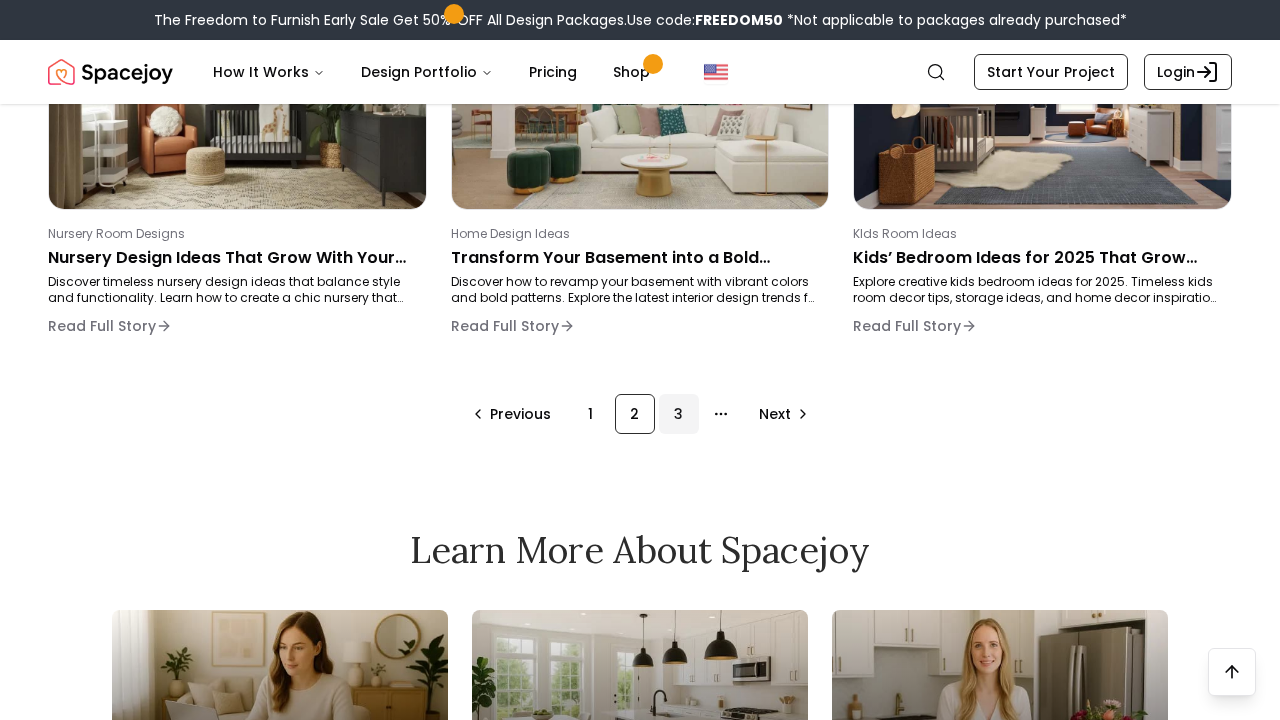 click on "3" at bounding box center [679, 414] 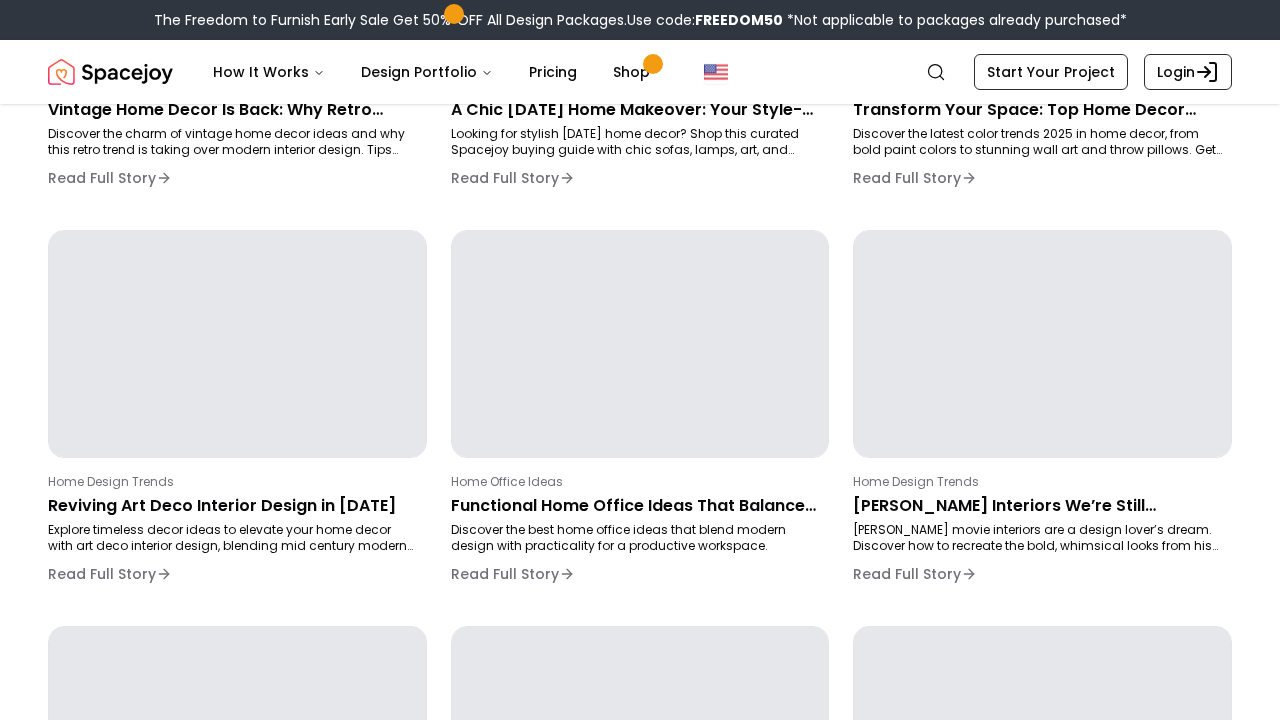 scroll, scrollTop: 296, scrollLeft: 0, axis: vertical 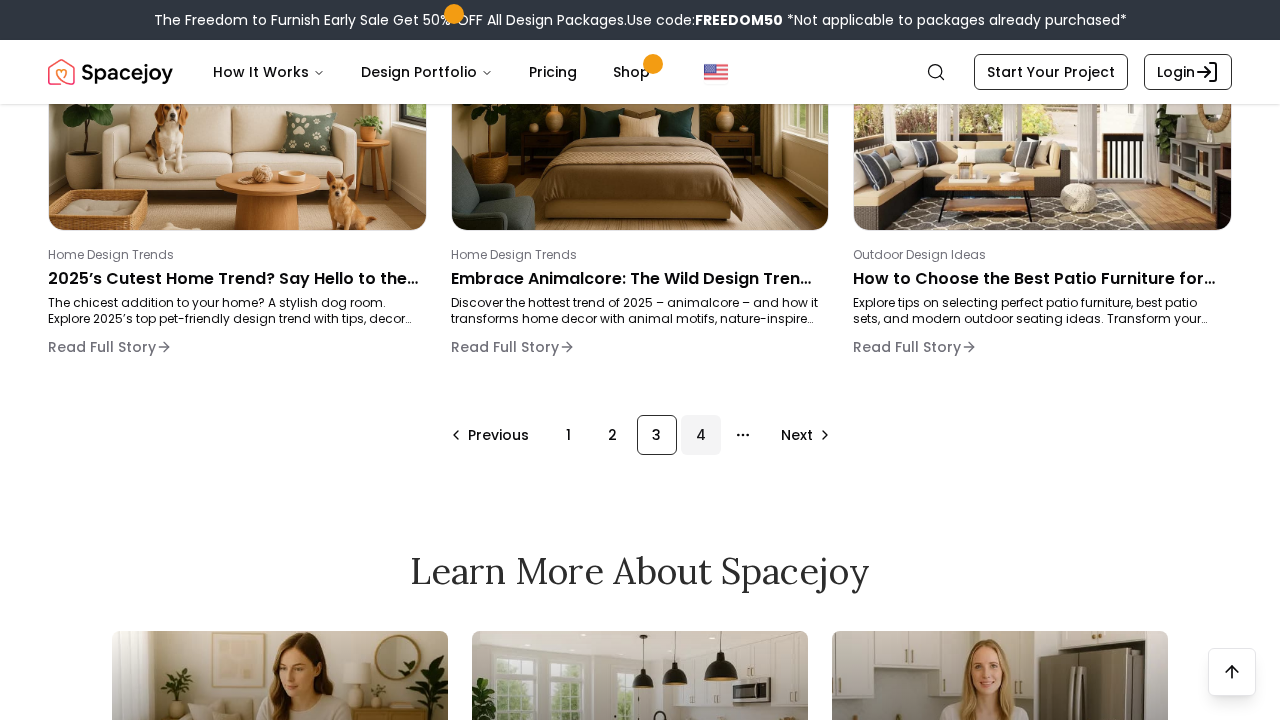 click on "4" at bounding box center (701, 435) 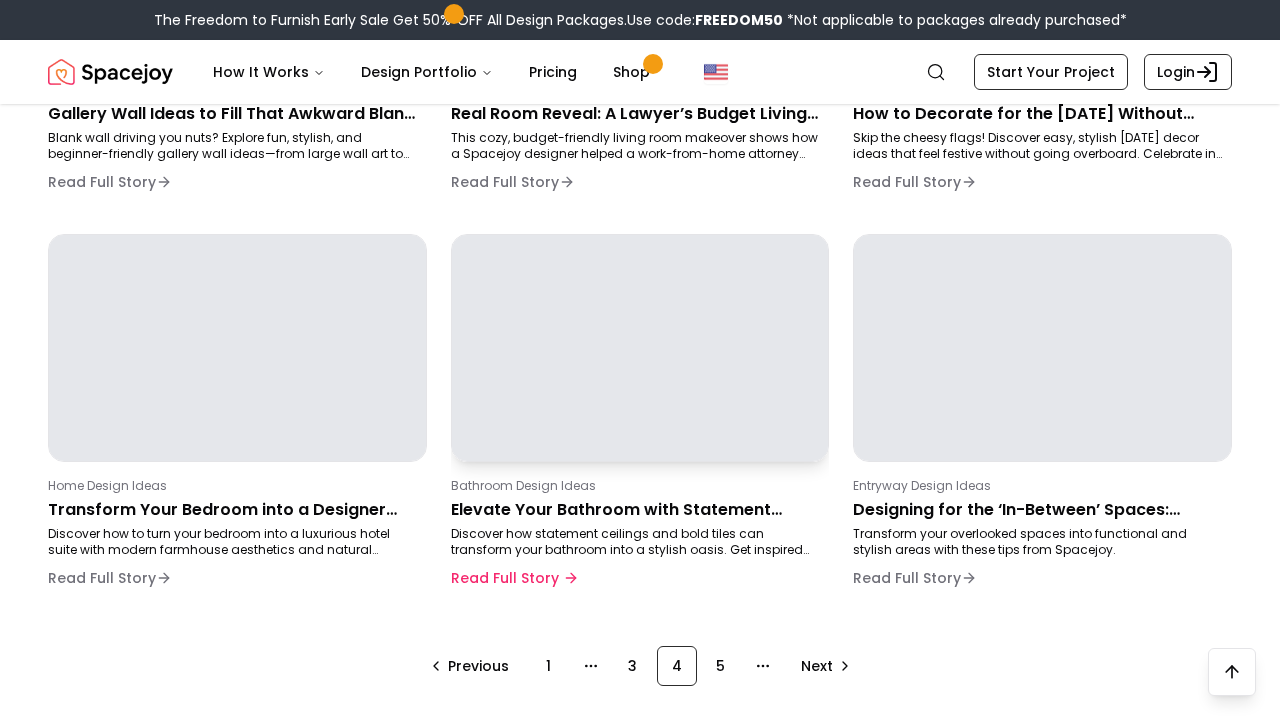 scroll, scrollTop: 1313, scrollLeft: 0, axis: vertical 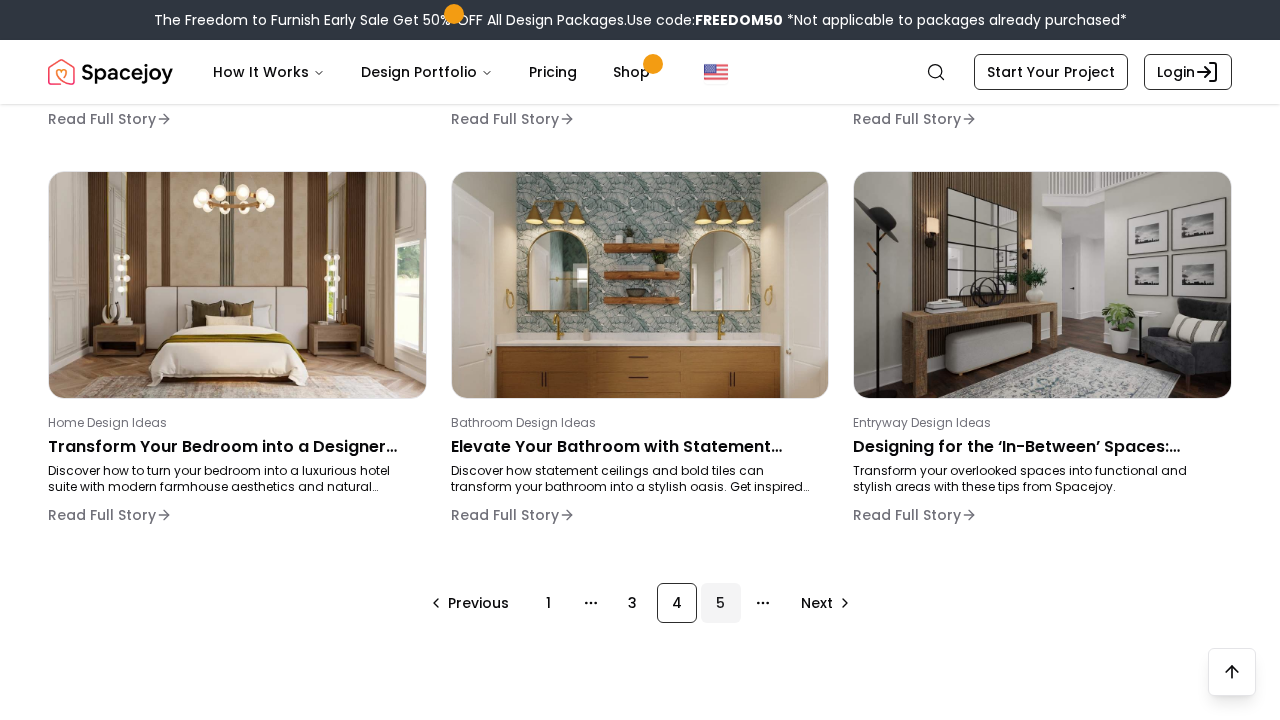 click on "5" at bounding box center (721, 603) 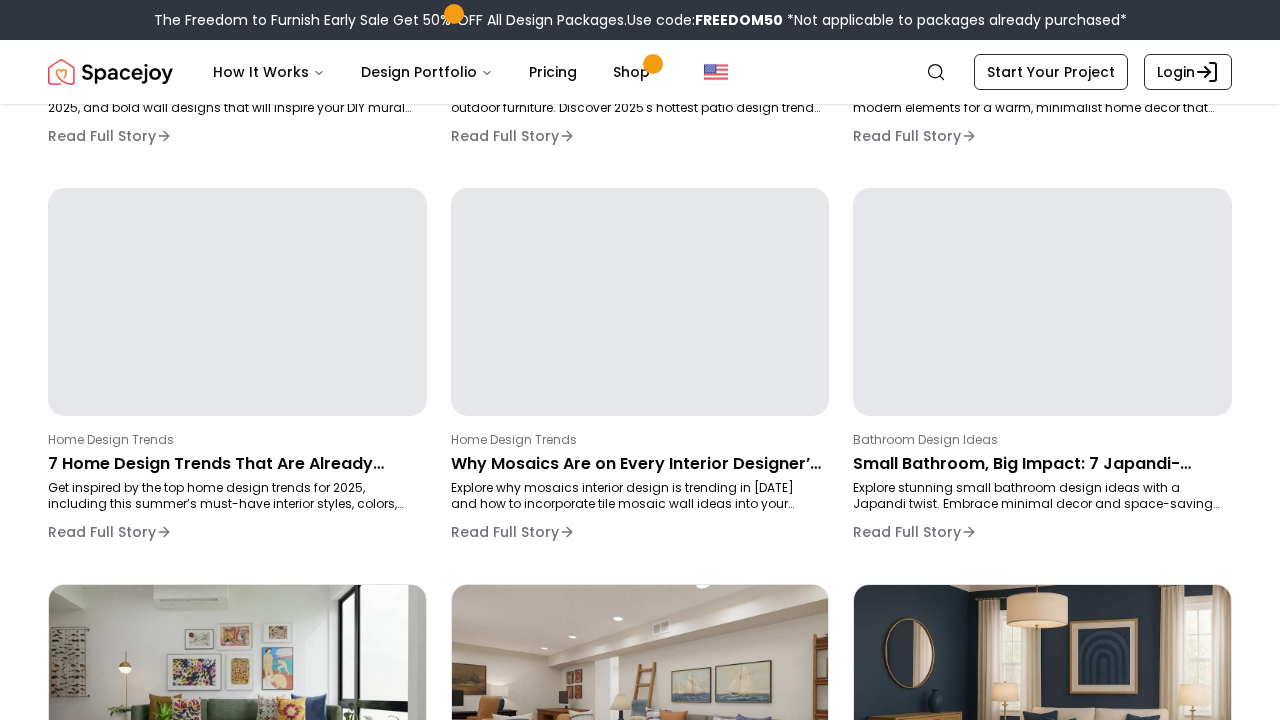 scroll, scrollTop: 296, scrollLeft: 0, axis: vertical 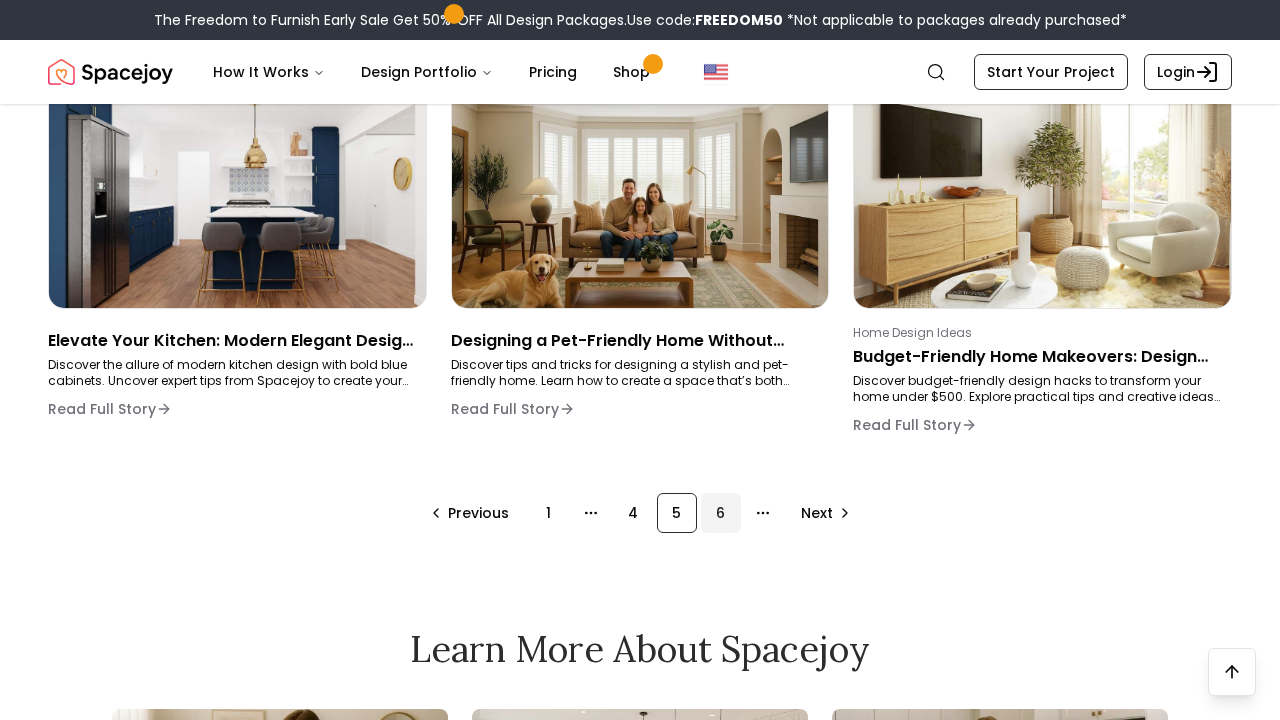 click on "6" at bounding box center [721, 513] 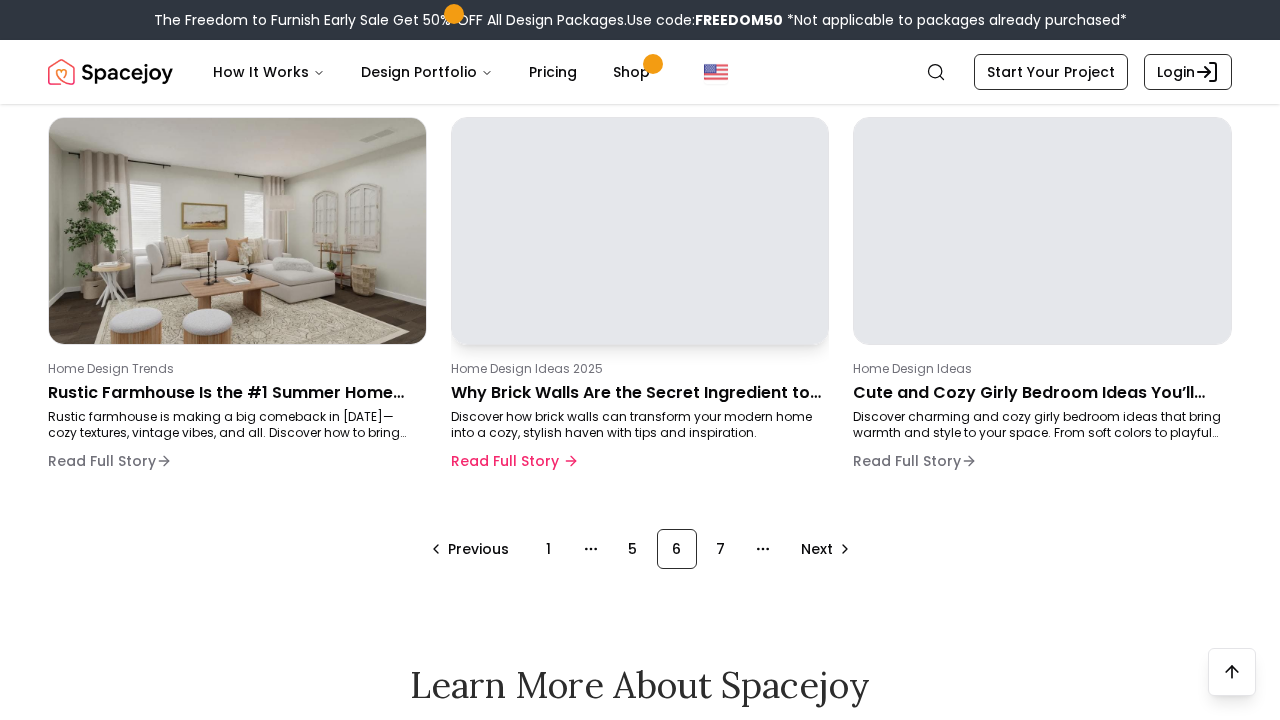 scroll, scrollTop: 1367, scrollLeft: 0, axis: vertical 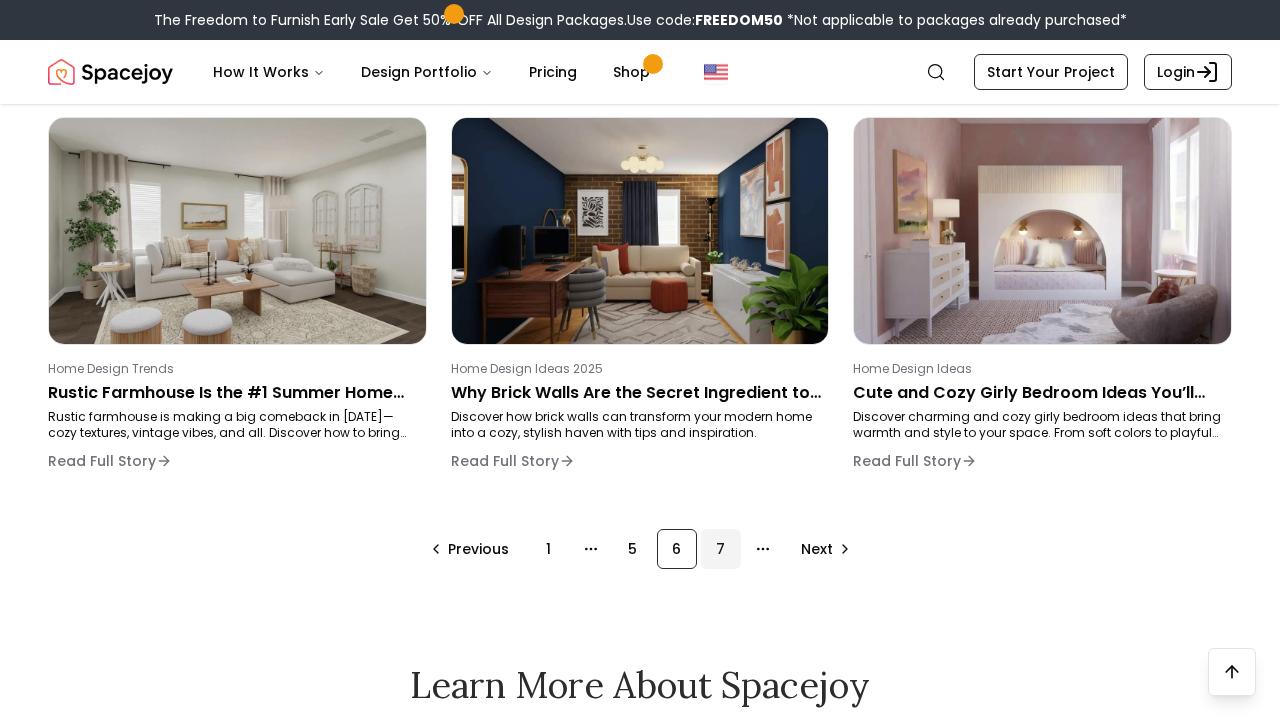 click on "7" at bounding box center (721, 549) 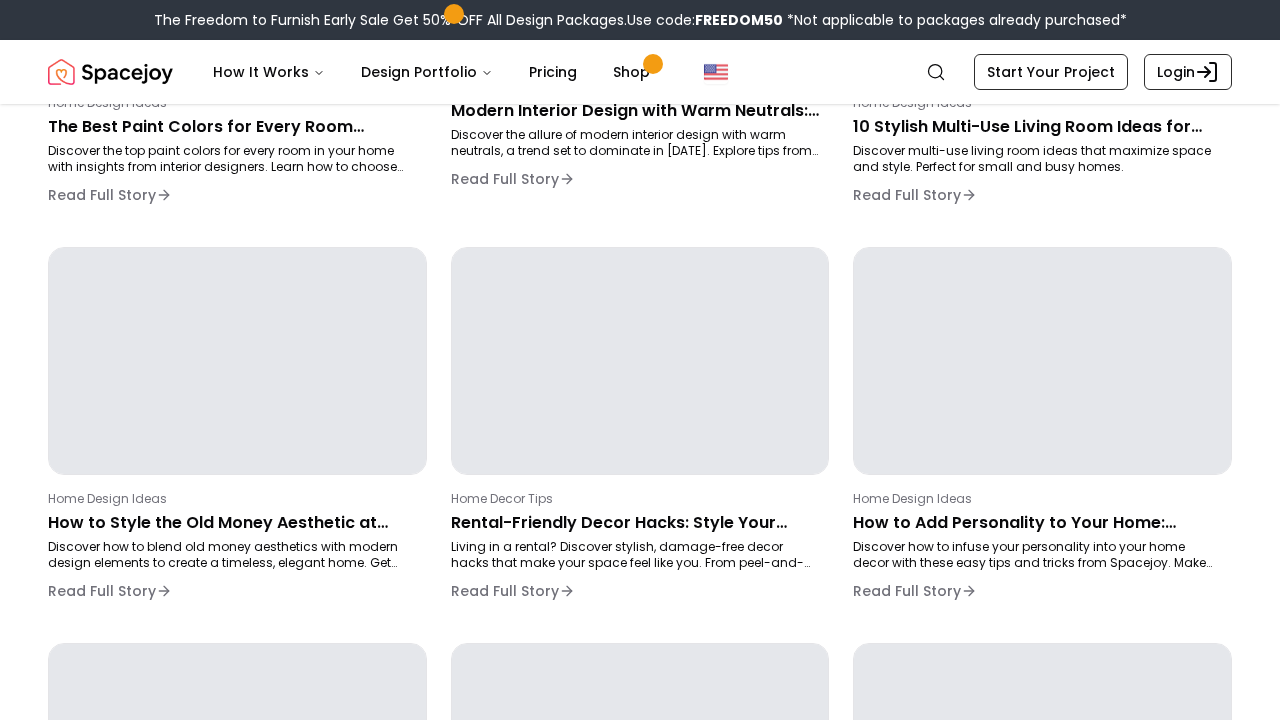 scroll, scrollTop: 296, scrollLeft: 0, axis: vertical 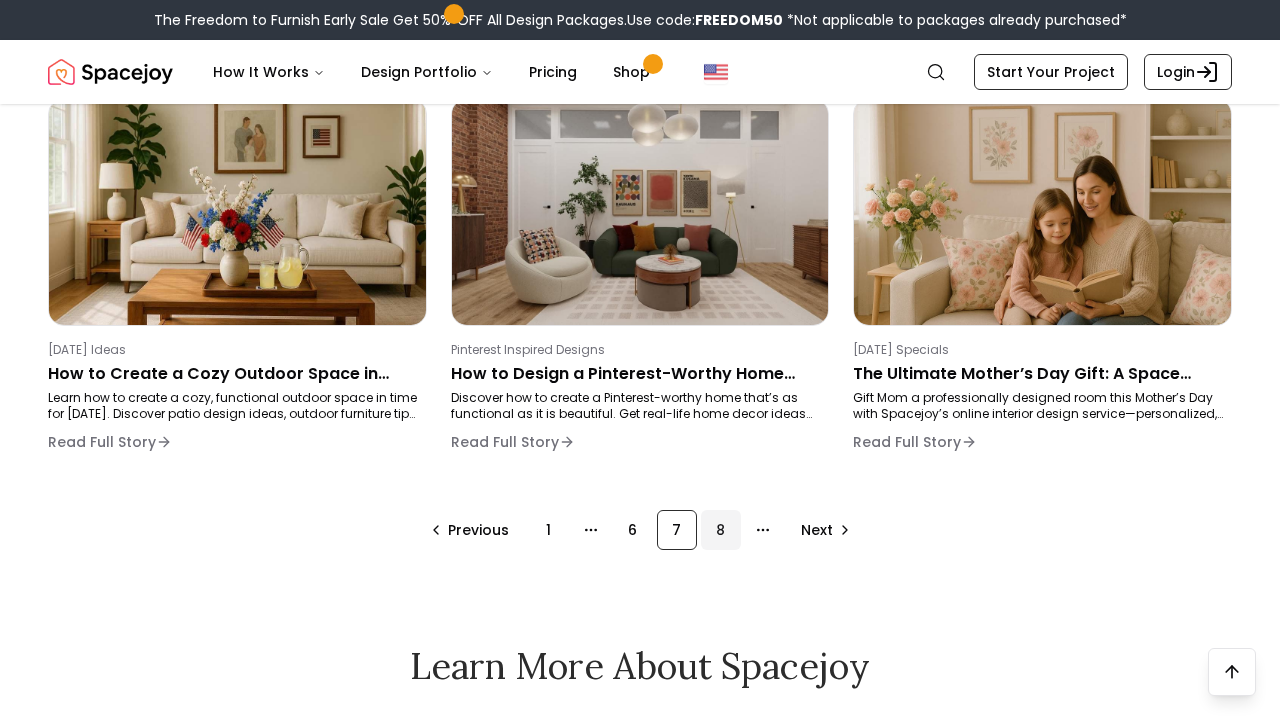 click on "8" at bounding box center [721, 530] 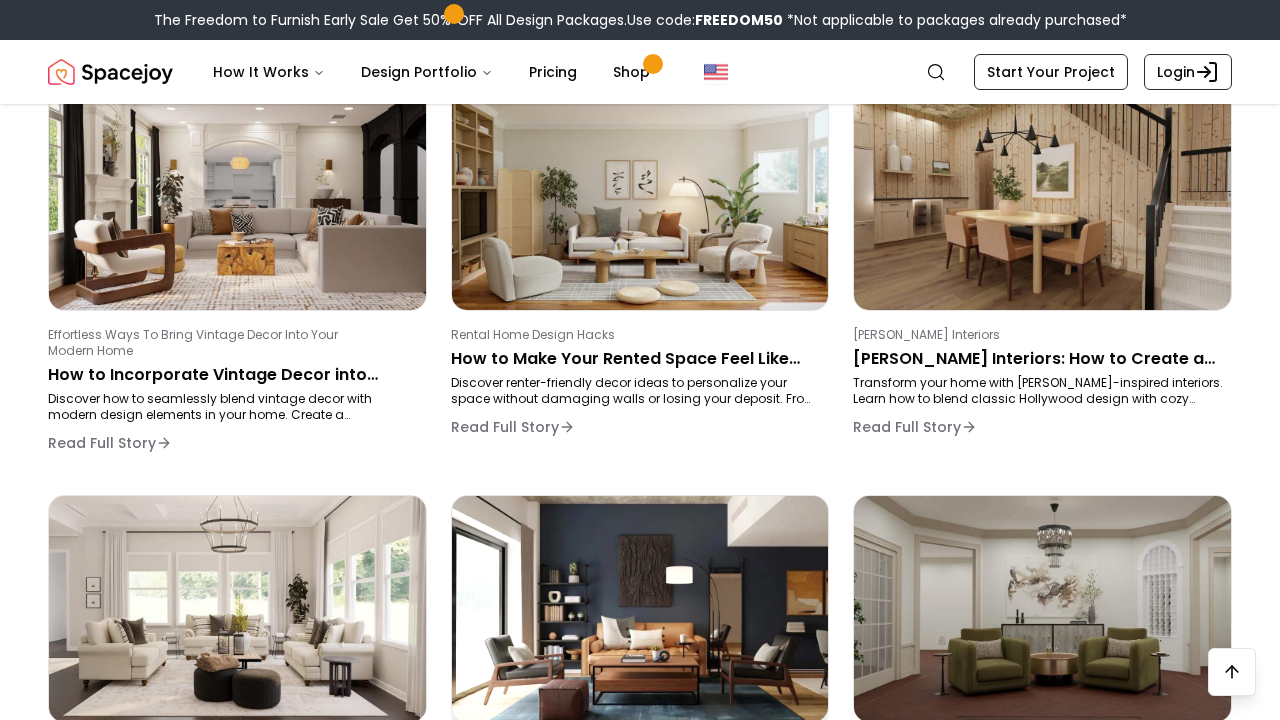 scroll, scrollTop: 1167, scrollLeft: 0, axis: vertical 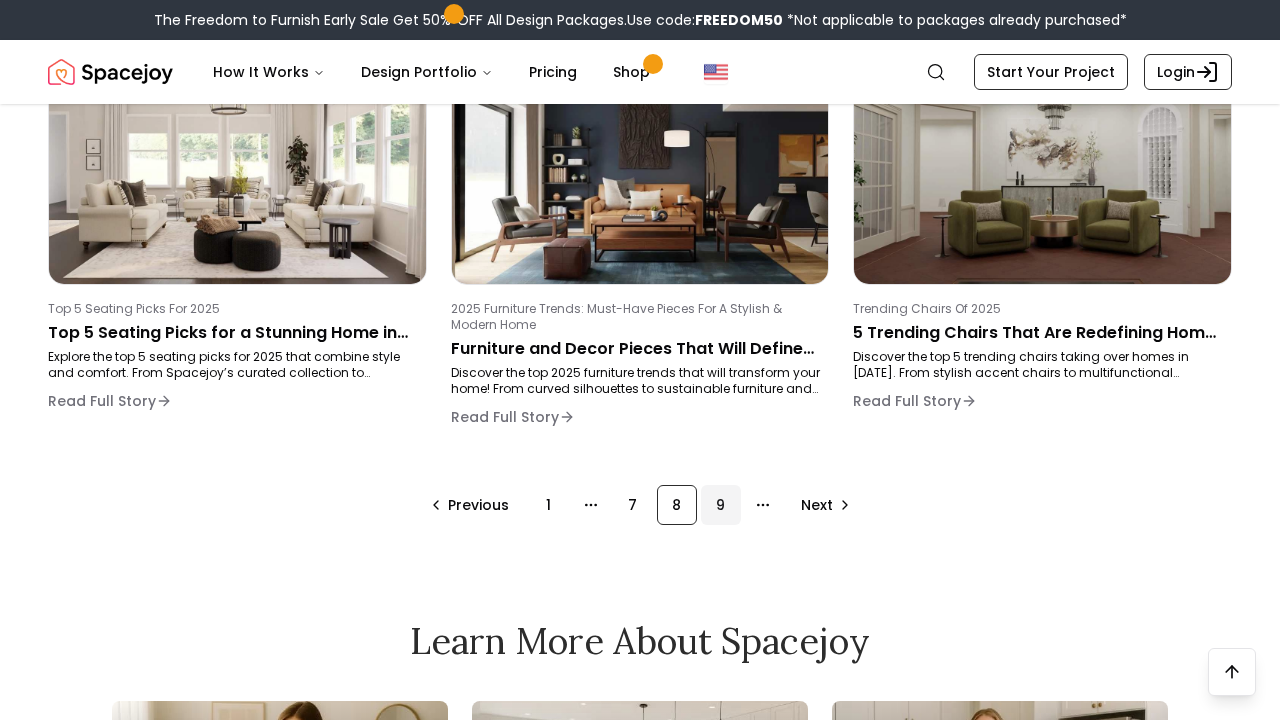 click on "9" at bounding box center (721, 505) 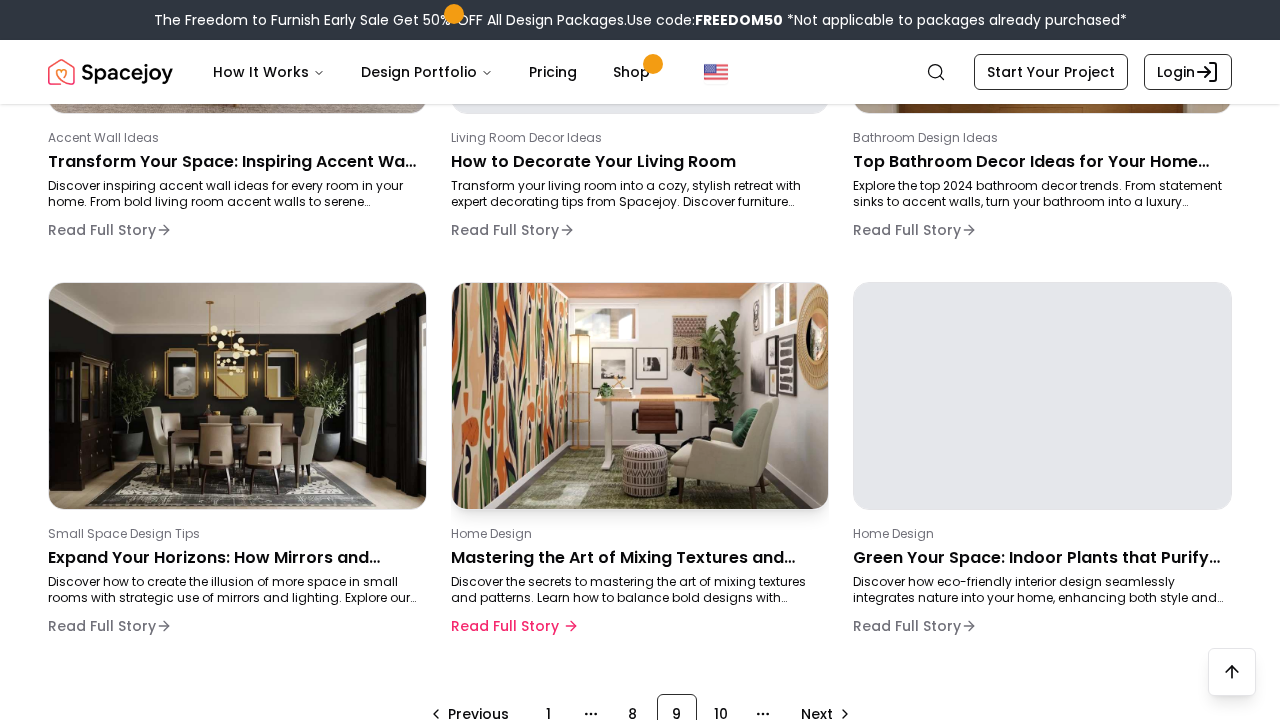 scroll, scrollTop: 1264, scrollLeft: 0, axis: vertical 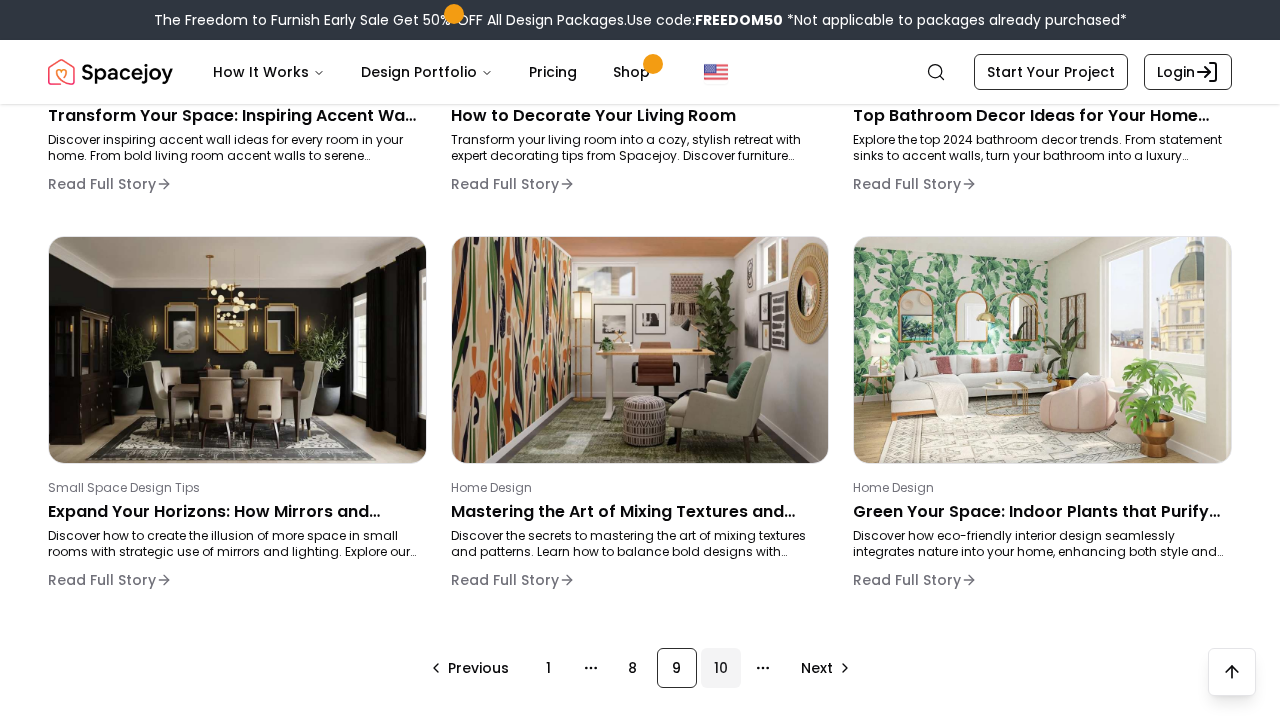 click on "10" at bounding box center (721, 668) 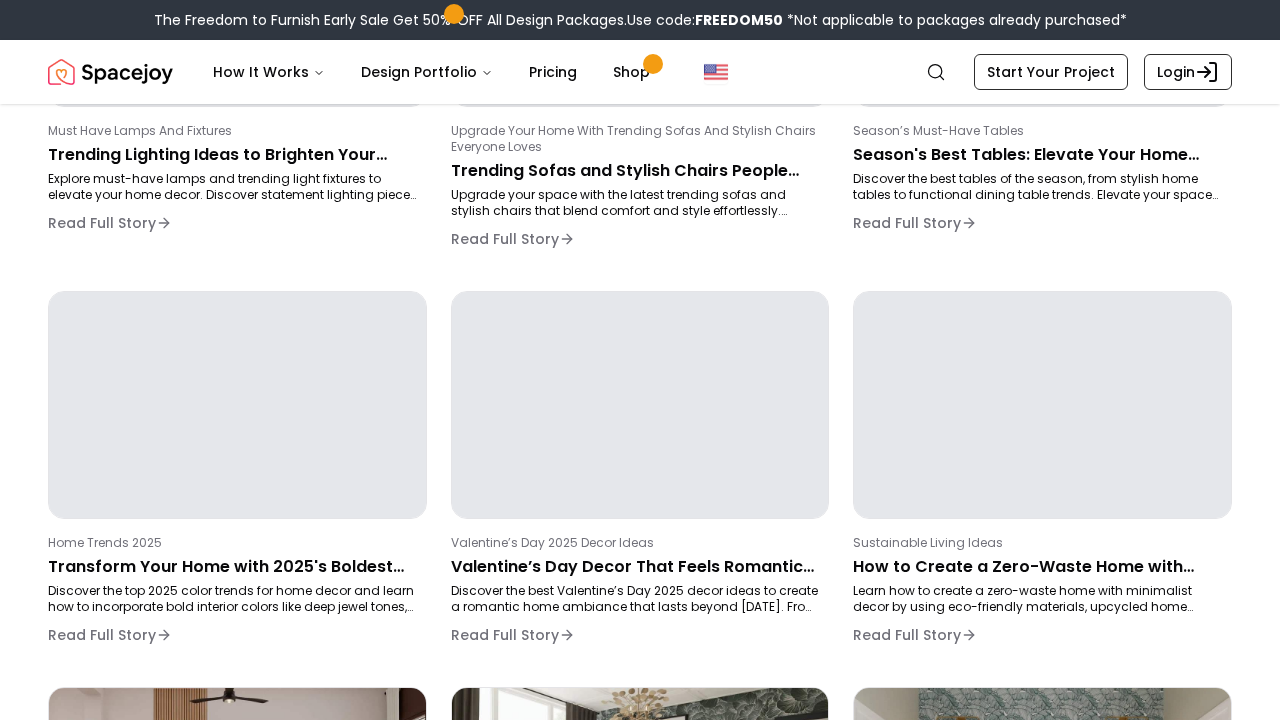 scroll, scrollTop: 296, scrollLeft: 0, axis: vertical 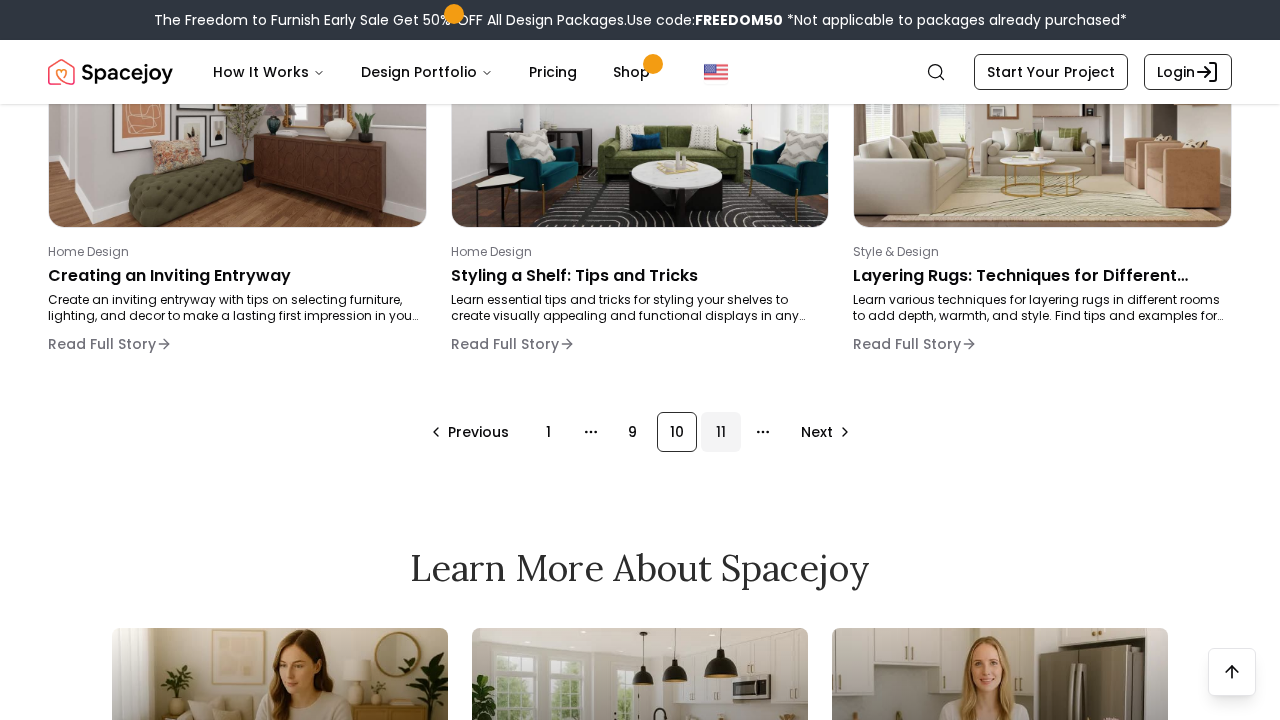 click on "11" at bounding box center [721, 432] 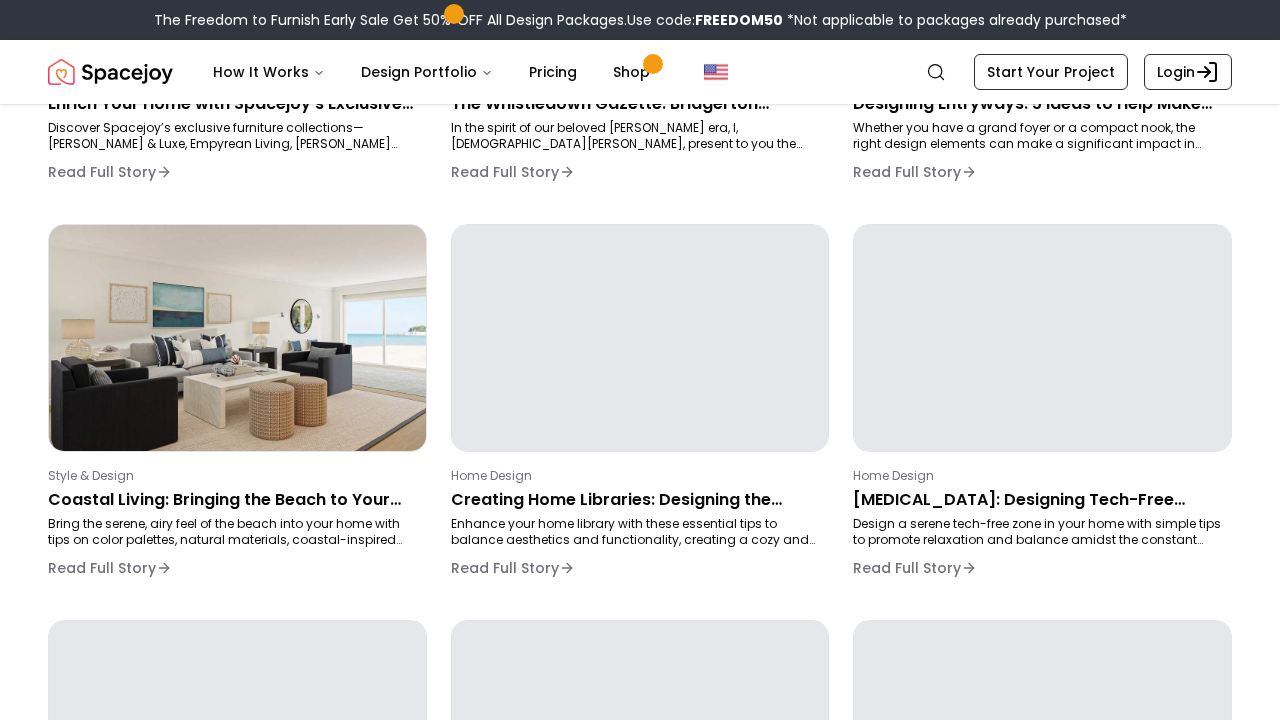 scroll, scrollTop: 296, scrollLeft: 0, axis: vertical 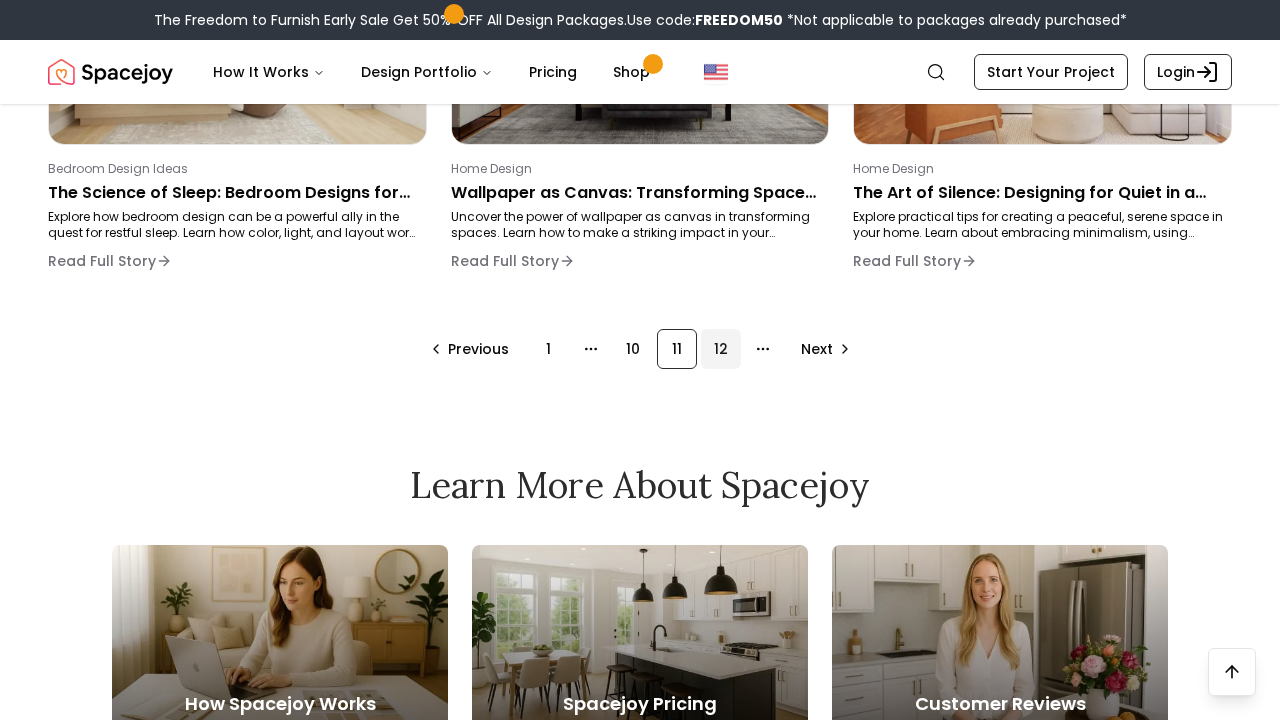 click on "12" at bounding box center (721, 349) 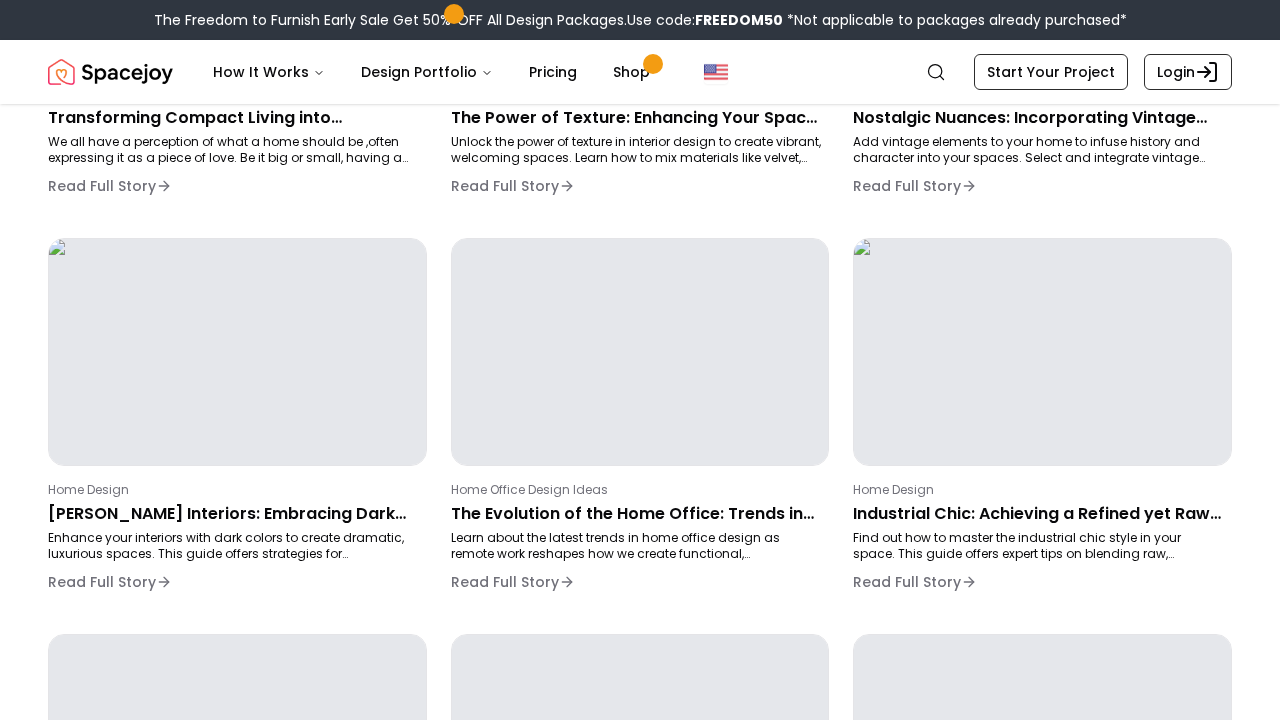 scroll, scrollTop: 296, scrollLeft: 0, axis: vertical 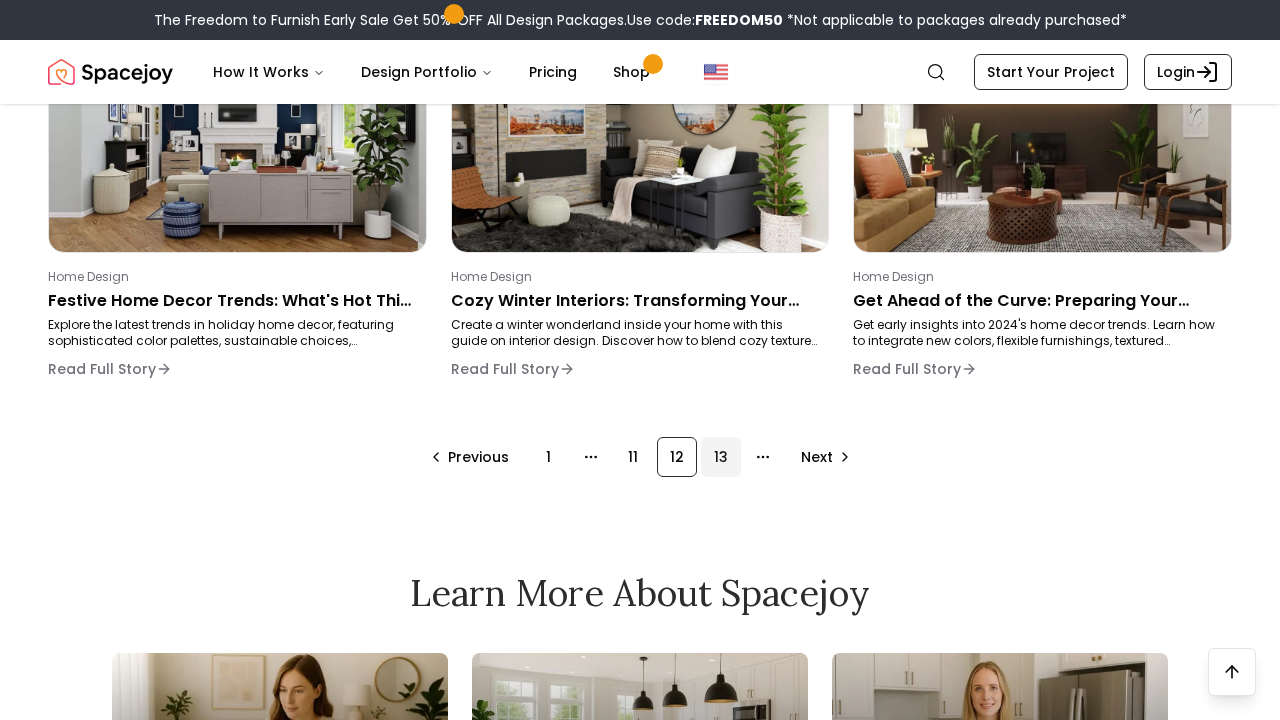 click on "13" at bounding box center [721, 457] 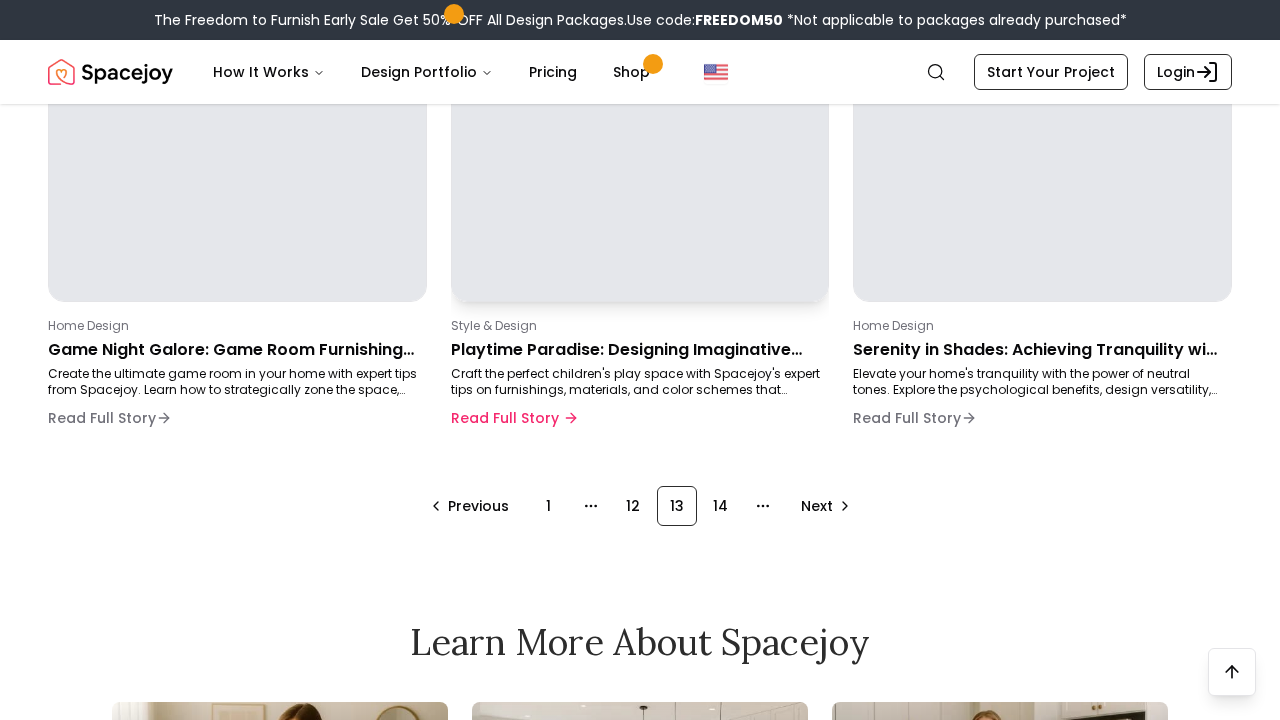 scroll, scrollTop: 1444, scrollLeft: 0, axis: vertical 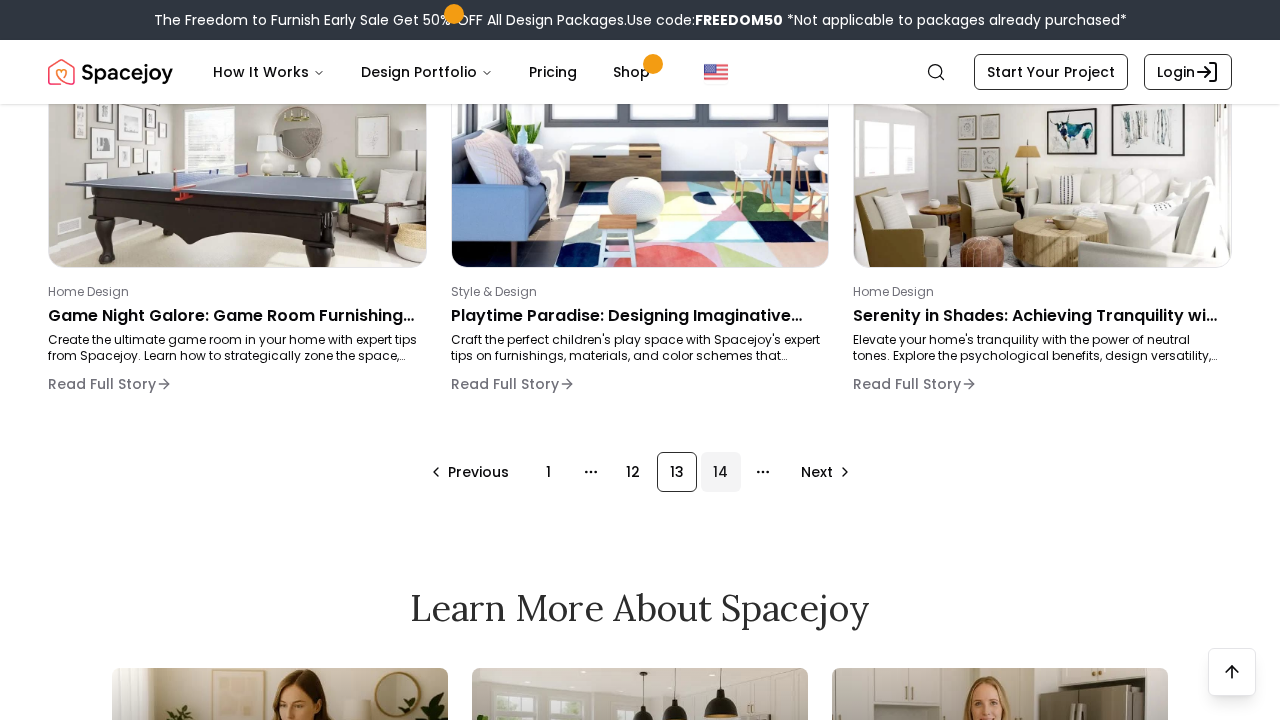 click on "14" at bounding box center (721, 472) 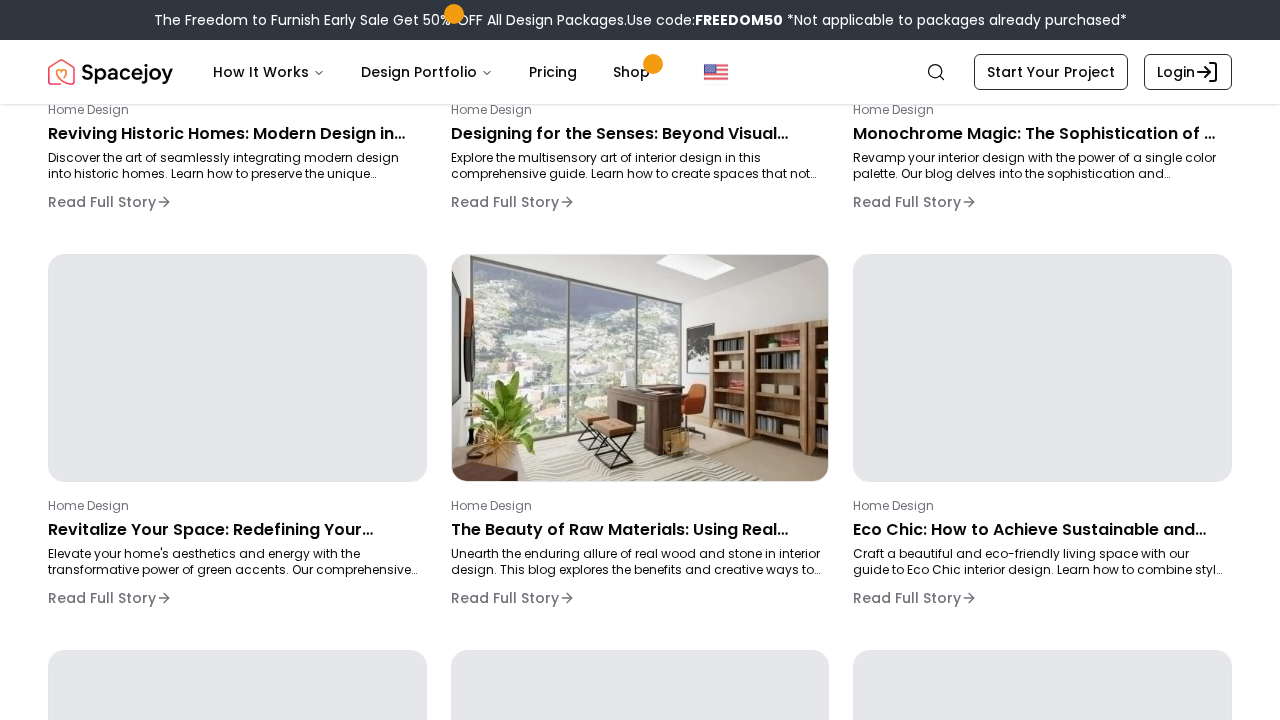scroll, scrollTop: 296, scrollLeft: 0, axis: vertical 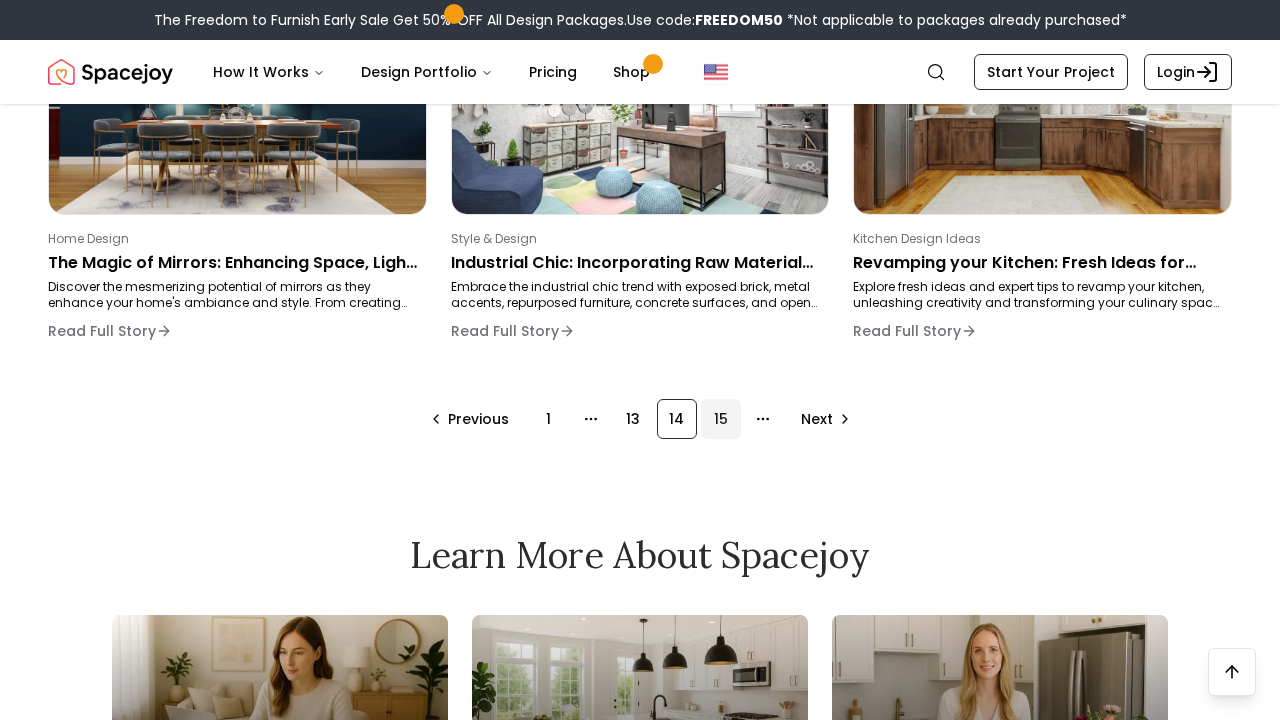 click on "15" at bounding box center (721, 419) 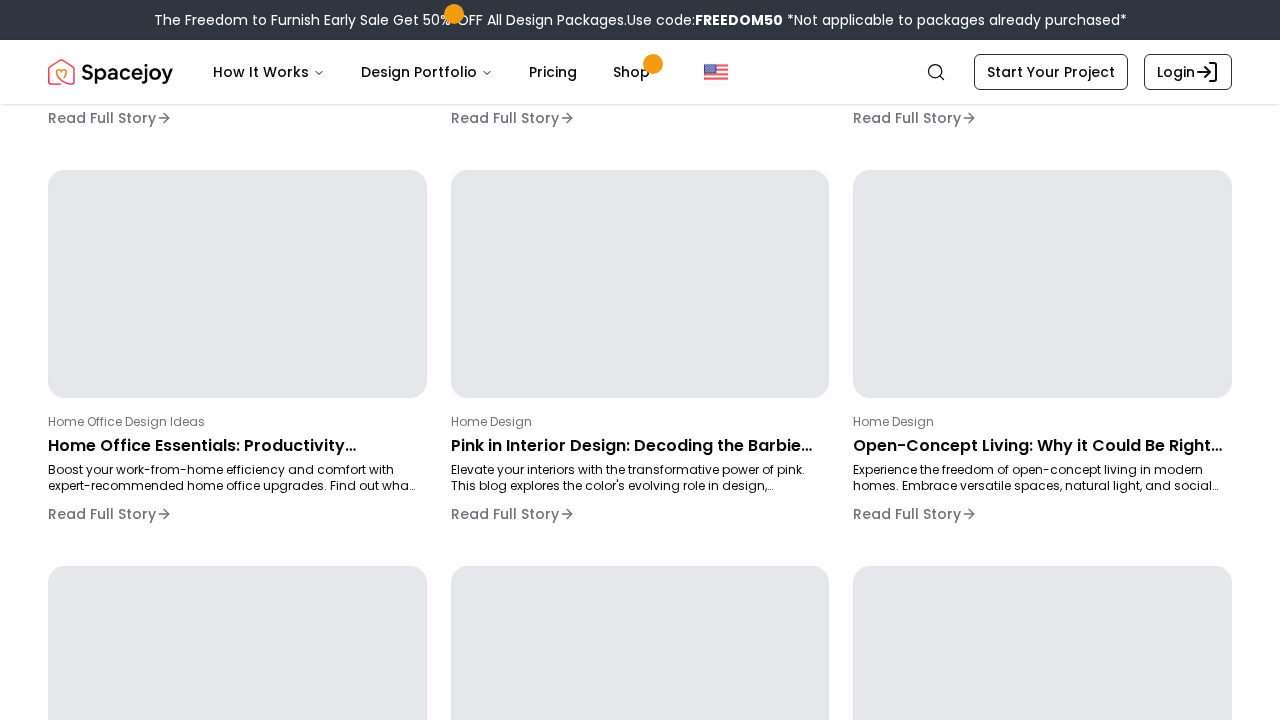 scroll, scrollTop: 296, scrollLeft: 0, axis: vertical 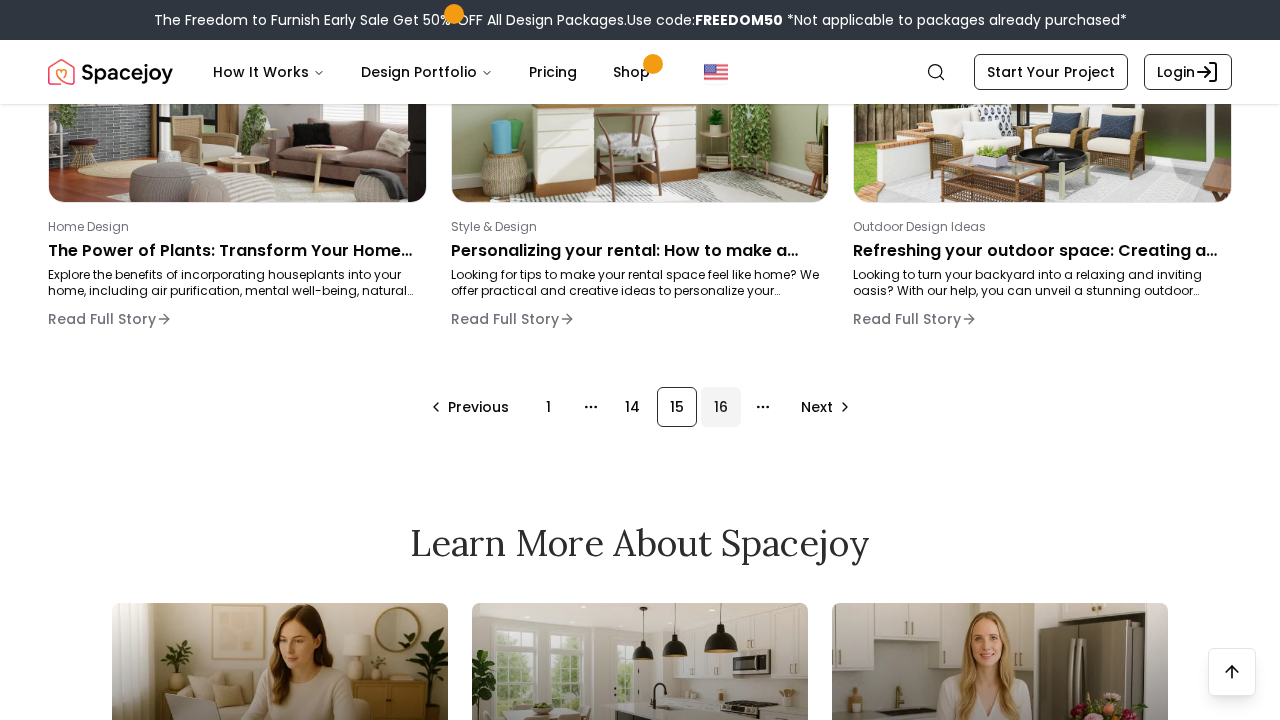 click on "16" at bounding box center [721, 407] 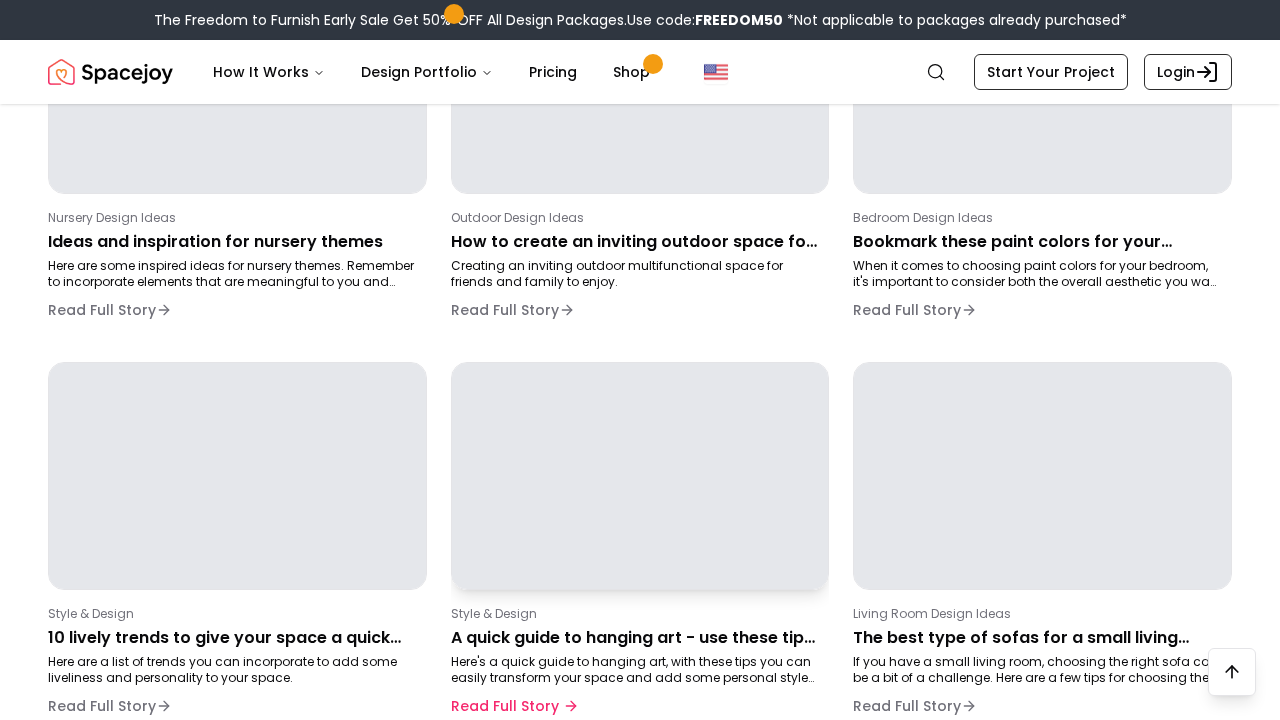 scroll, scrollTop: 1319, scrollLeft: 0, axis: vertical 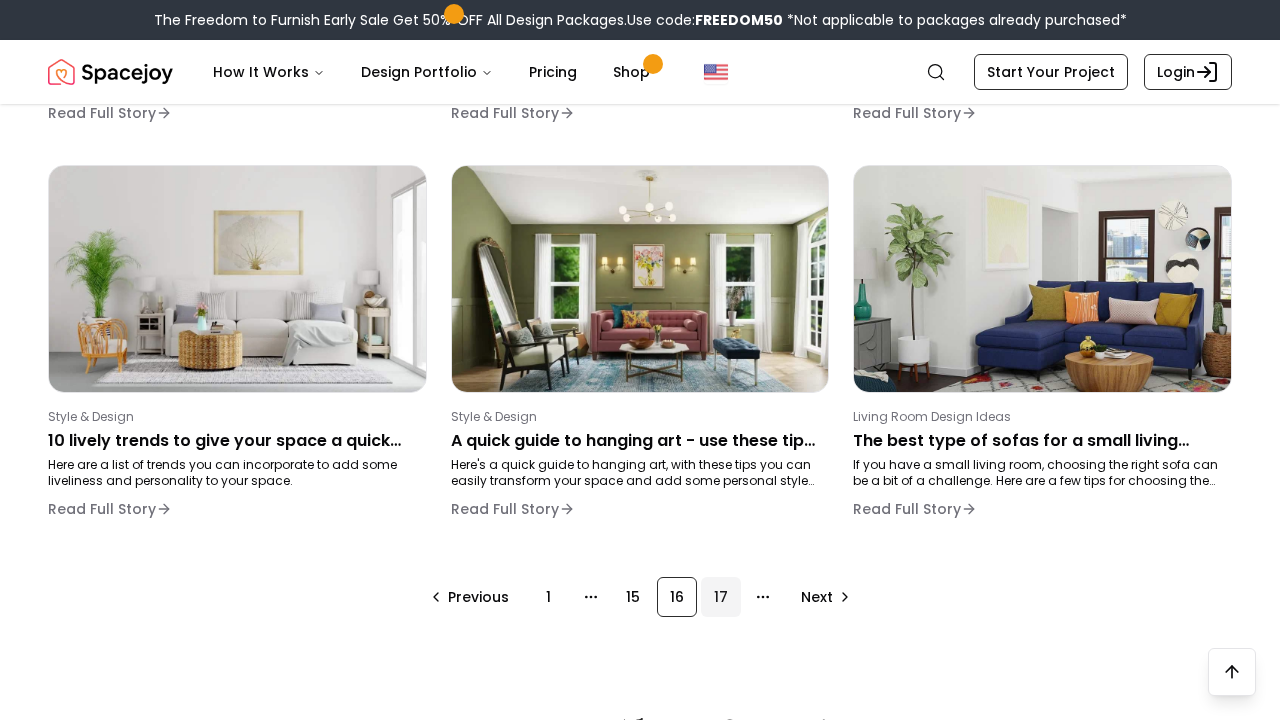 click on "17" at bounding box center (721, 597) 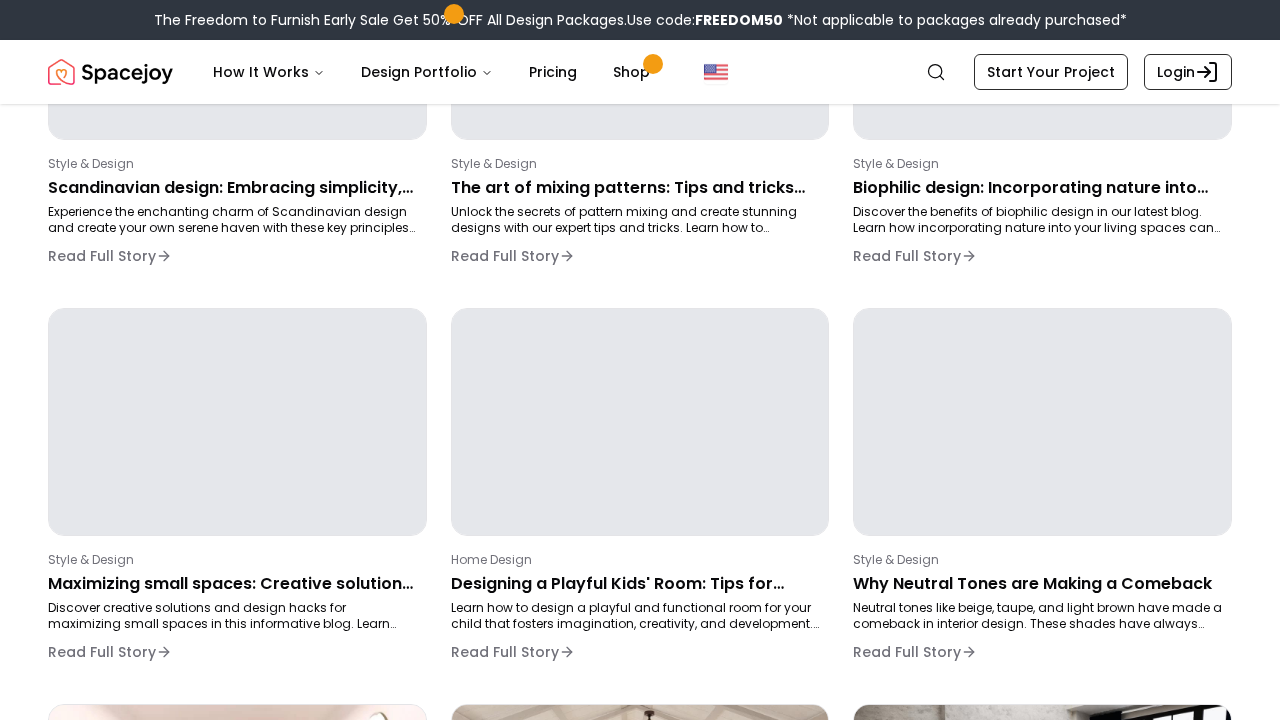 scroll, scrollTop: 296, scrollLeft: 0, axis: vertical 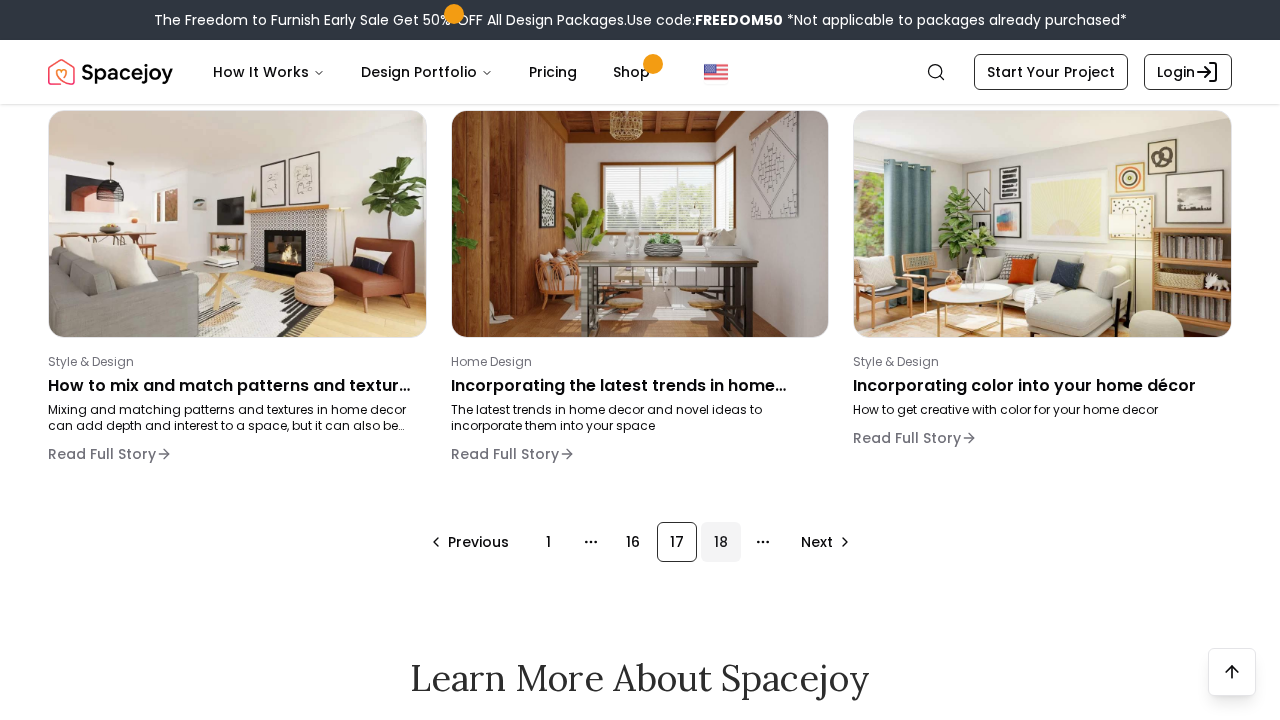 click on "18" at bounding box center (721, 542) 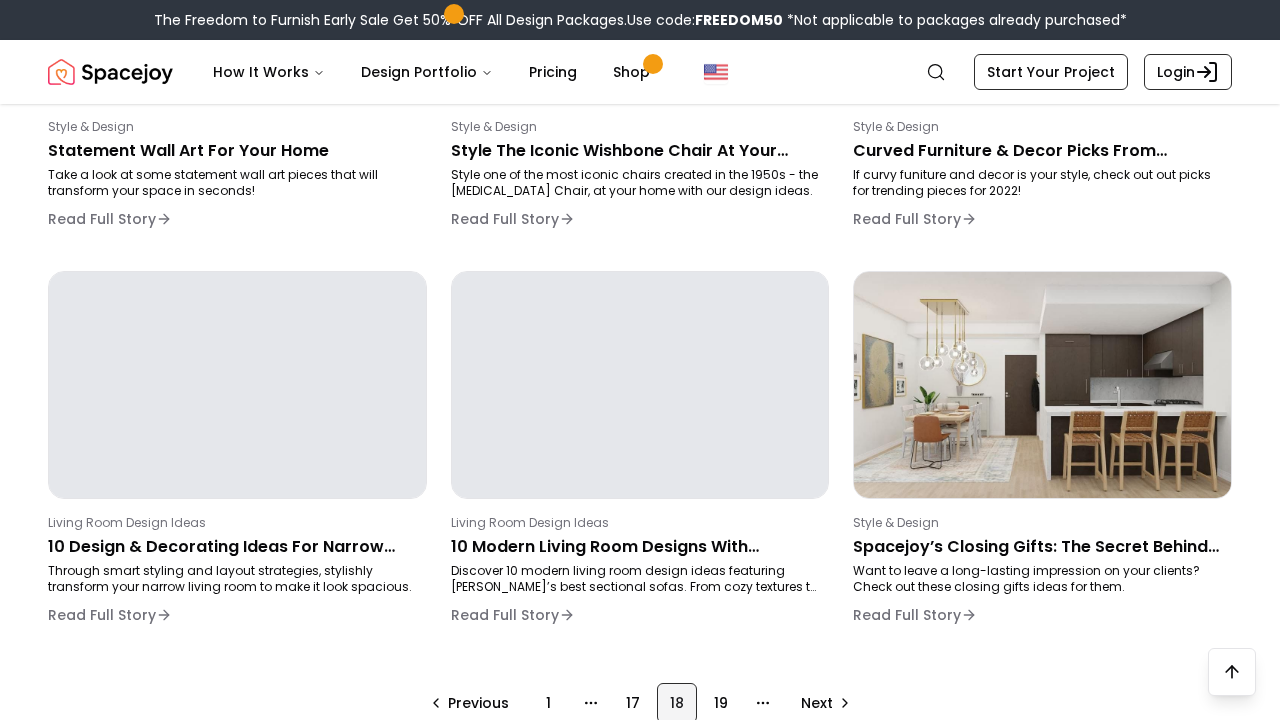 scroll, scrollTop: 1324, scrollLeft: 0, axis: vertical 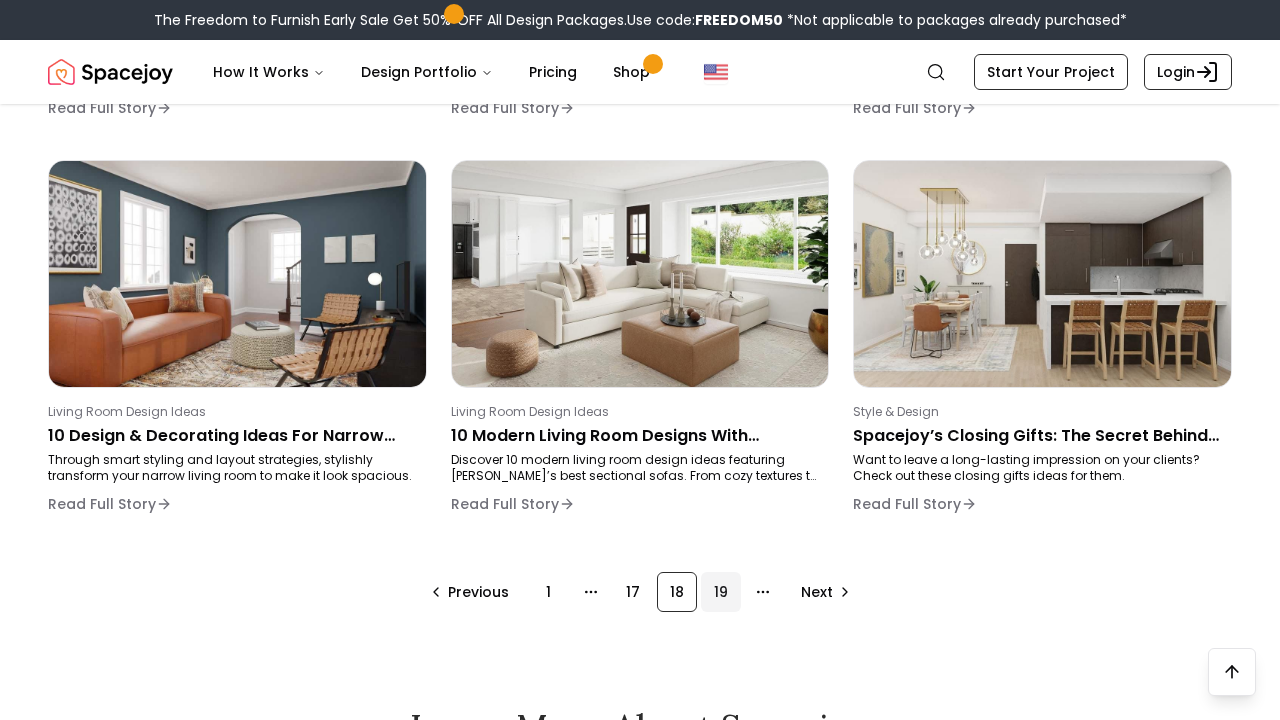 click on "19" at bounding box center [721, 592] 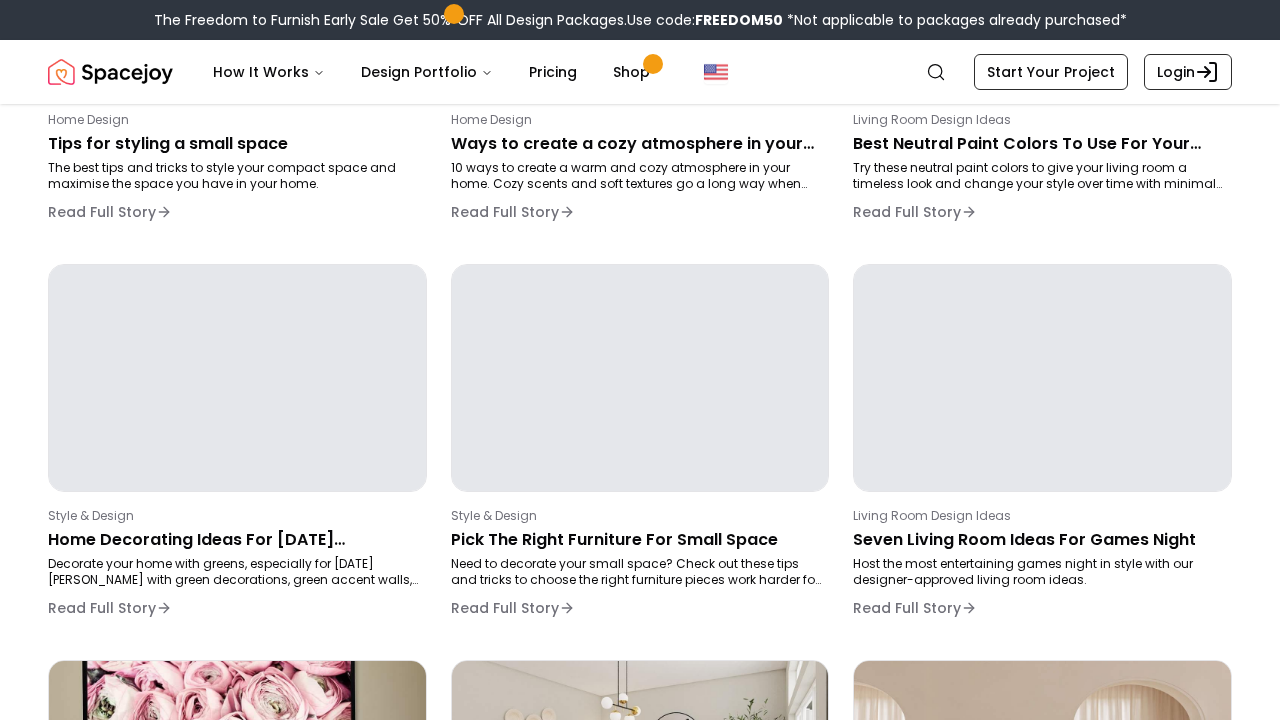 scroll, scrollTop: 296, scrollLeft: 0, axis: vertical 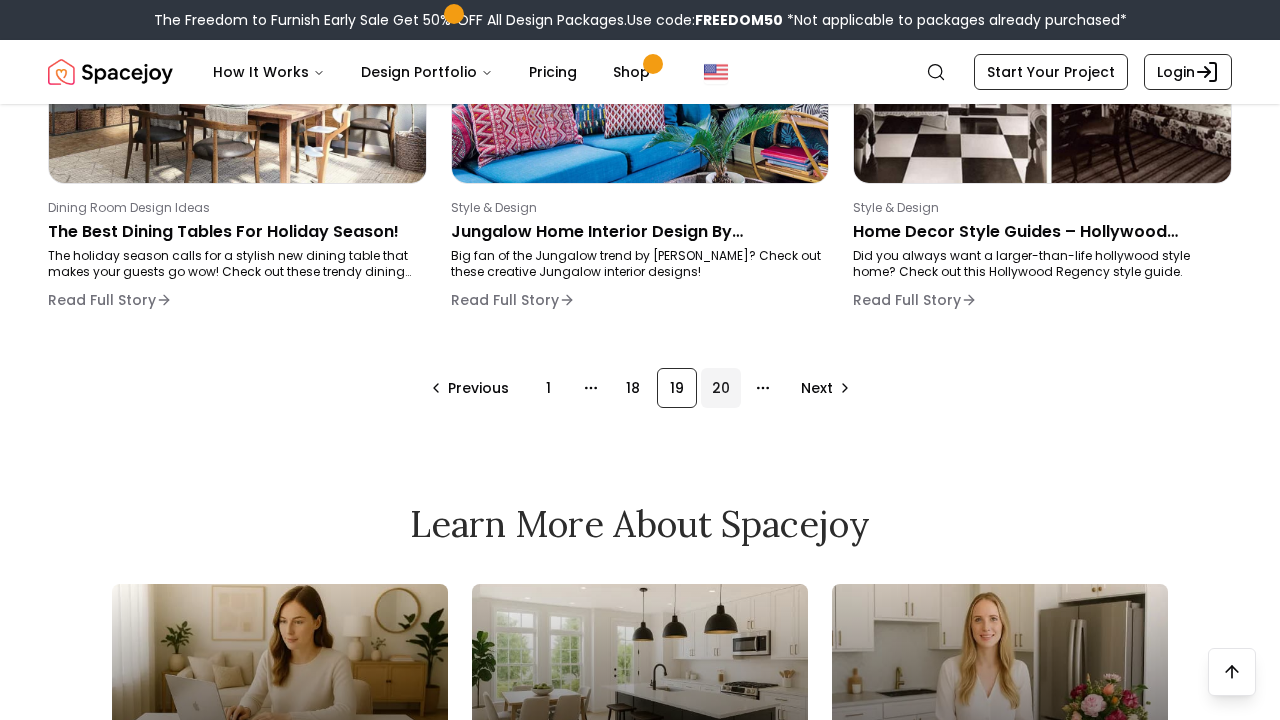 click on "20" at bounding box center [721, 388] 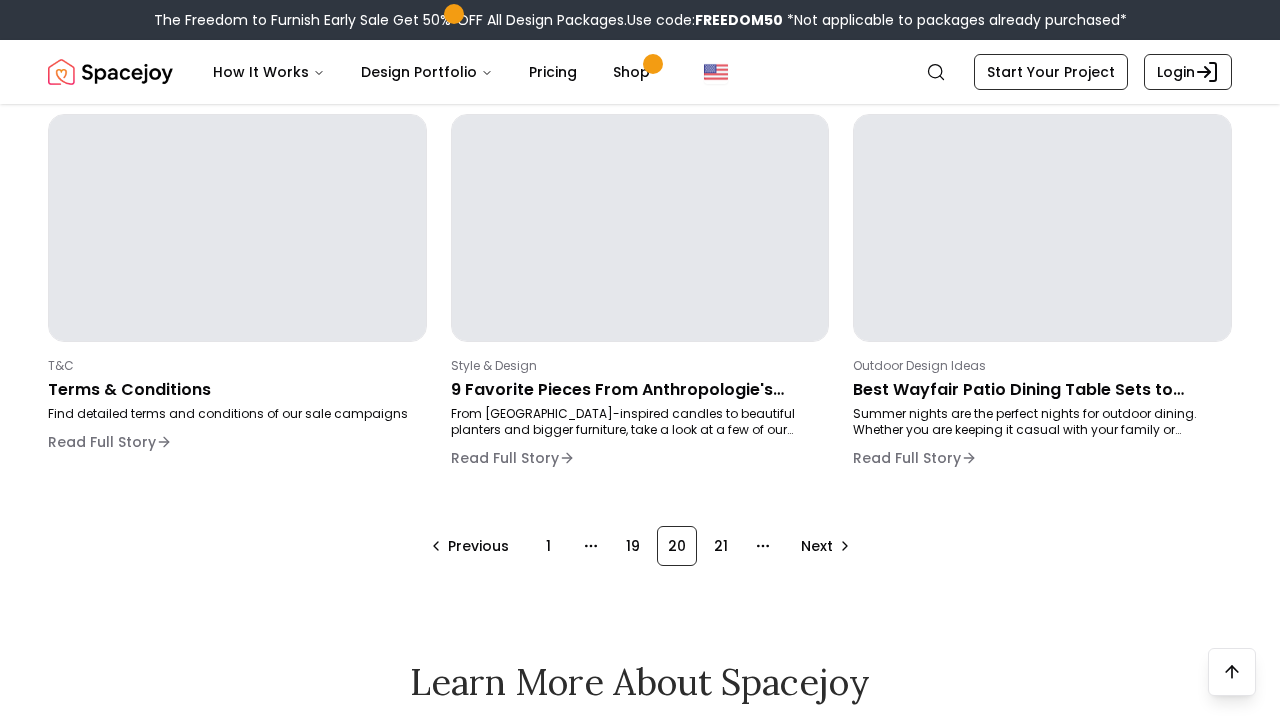 scroll, scrollTop: 1395, scrollLeft: 0, axis: vertical 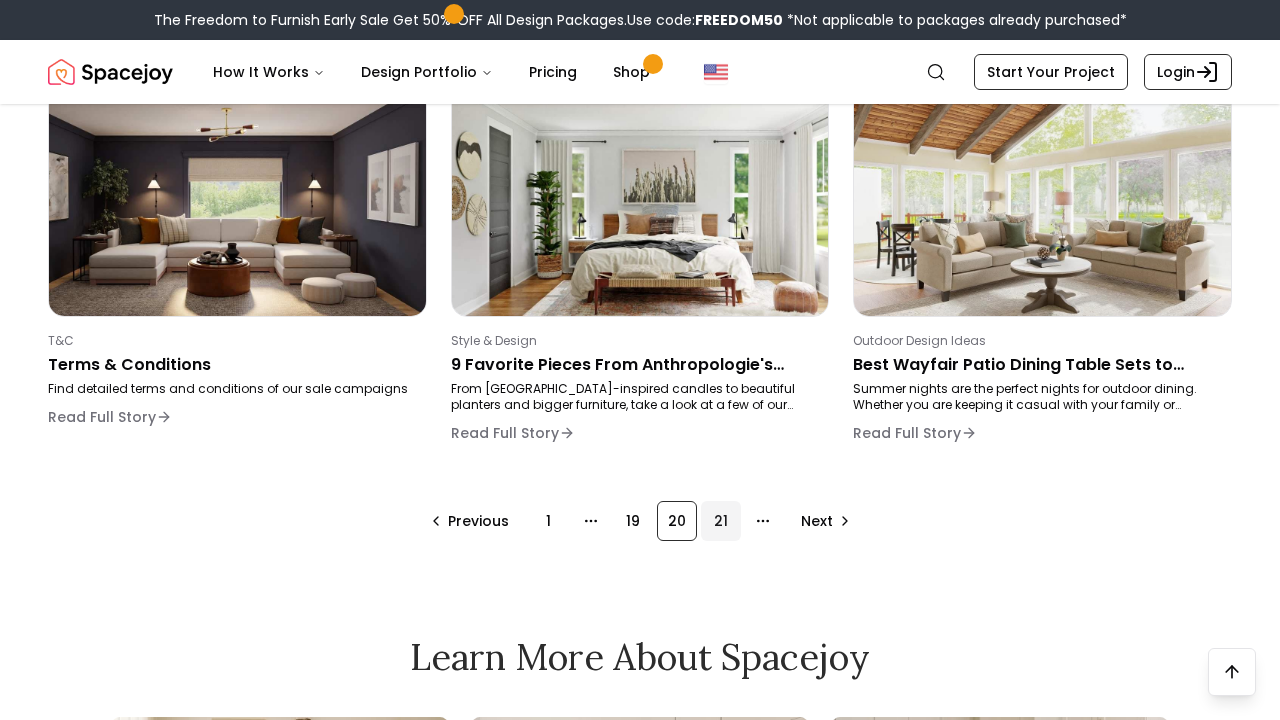 click on "21" at bounding box center [721, 521] 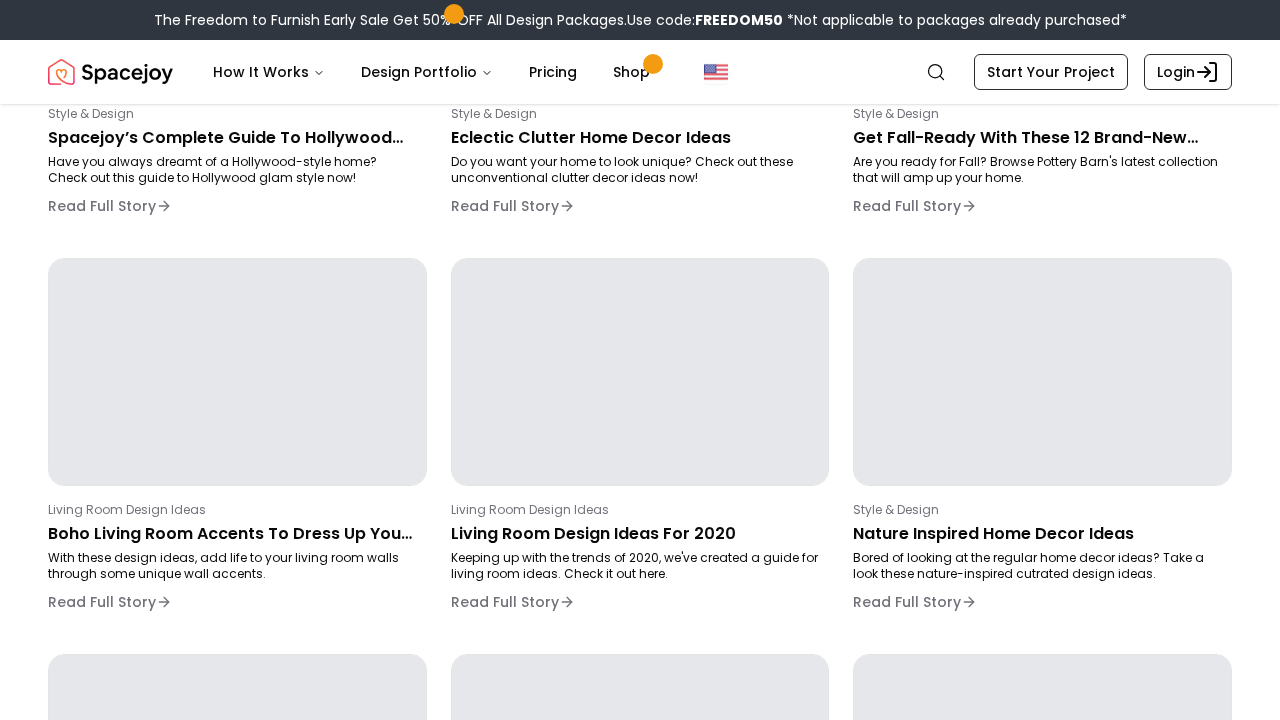 scroll, scrollTop: 296, scrollLeft: 0, axis: vertical 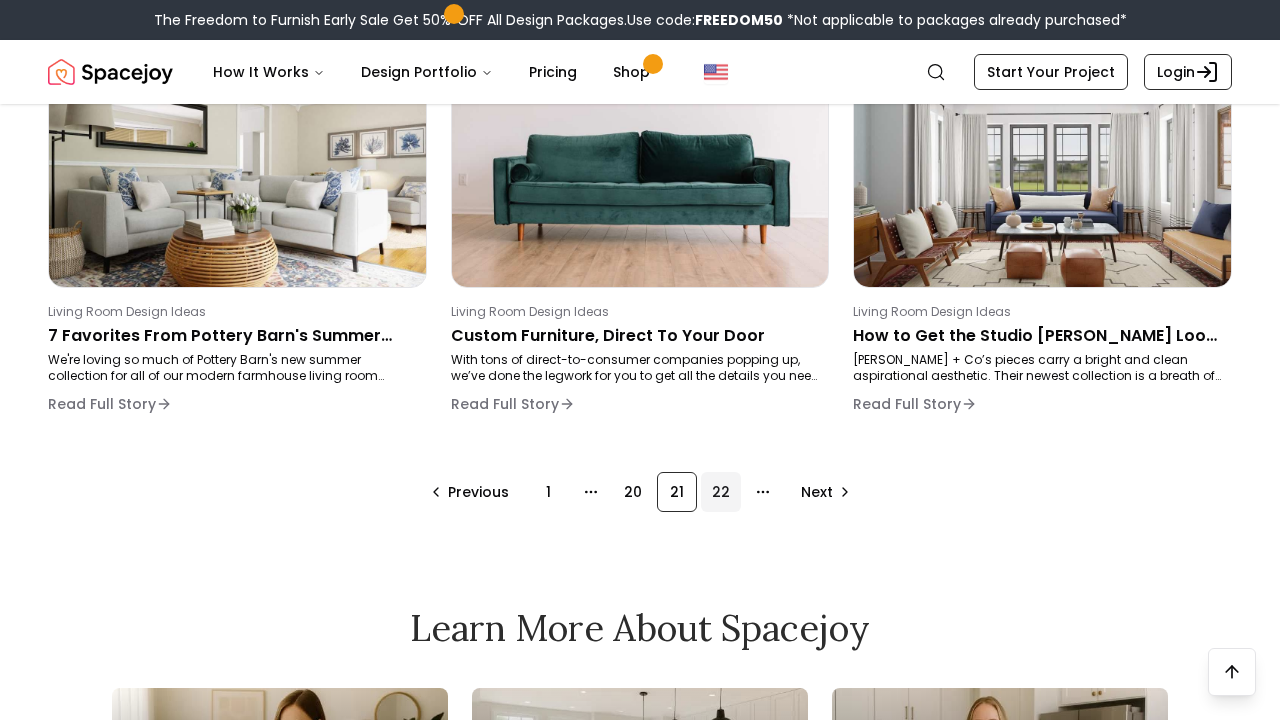 click on "22" at bounding box center (721, 492) 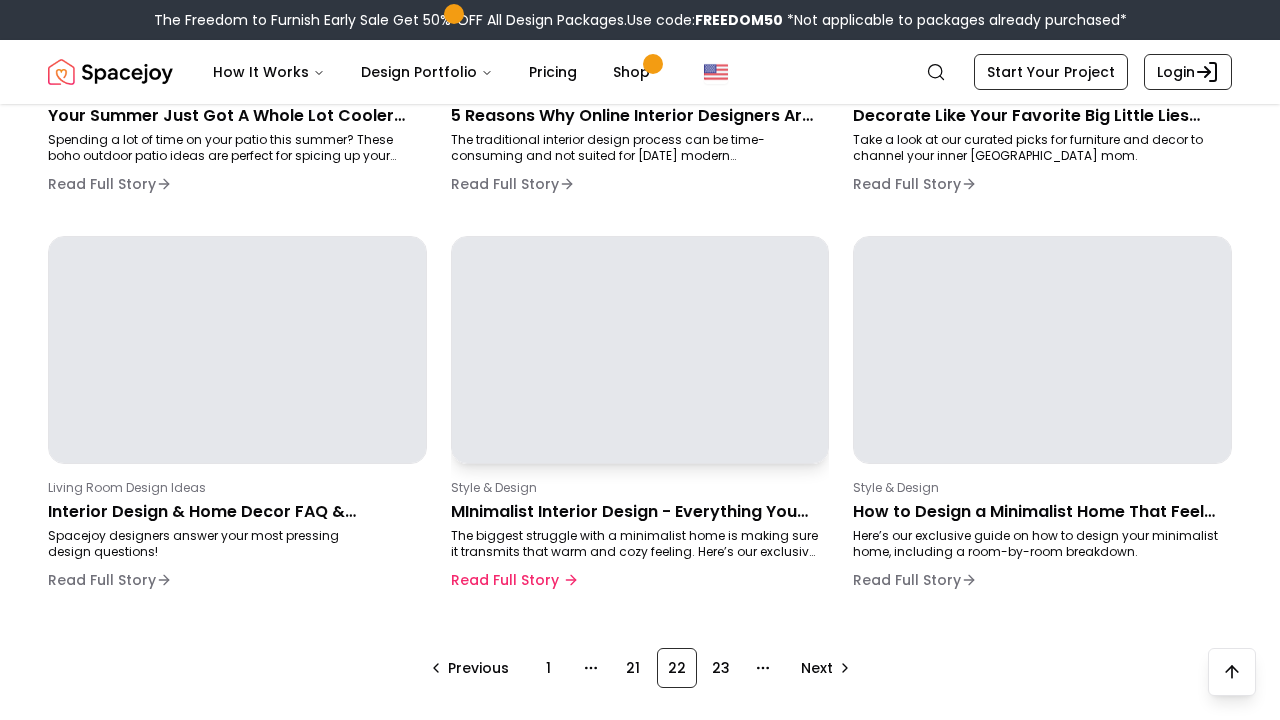 scroll, scrollTop: 1473, scrollLeft: 0, axis: vertical 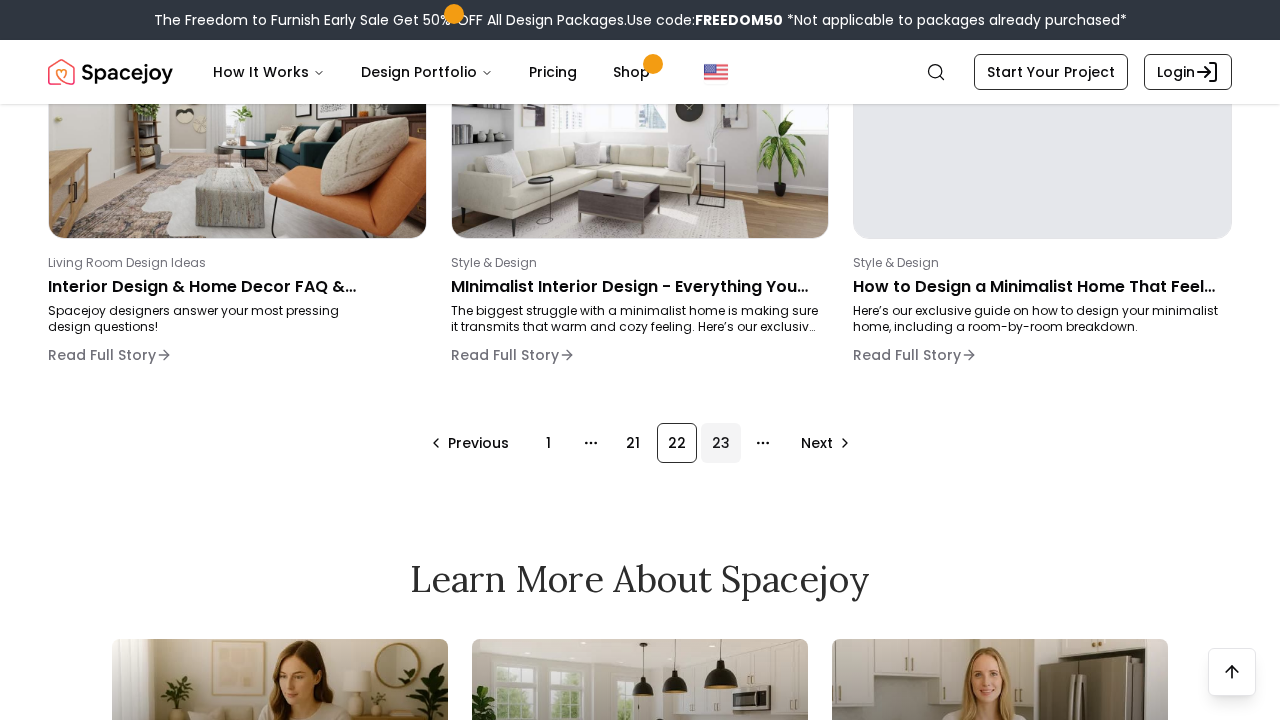 click on "23" at bounding box center [721, 443] 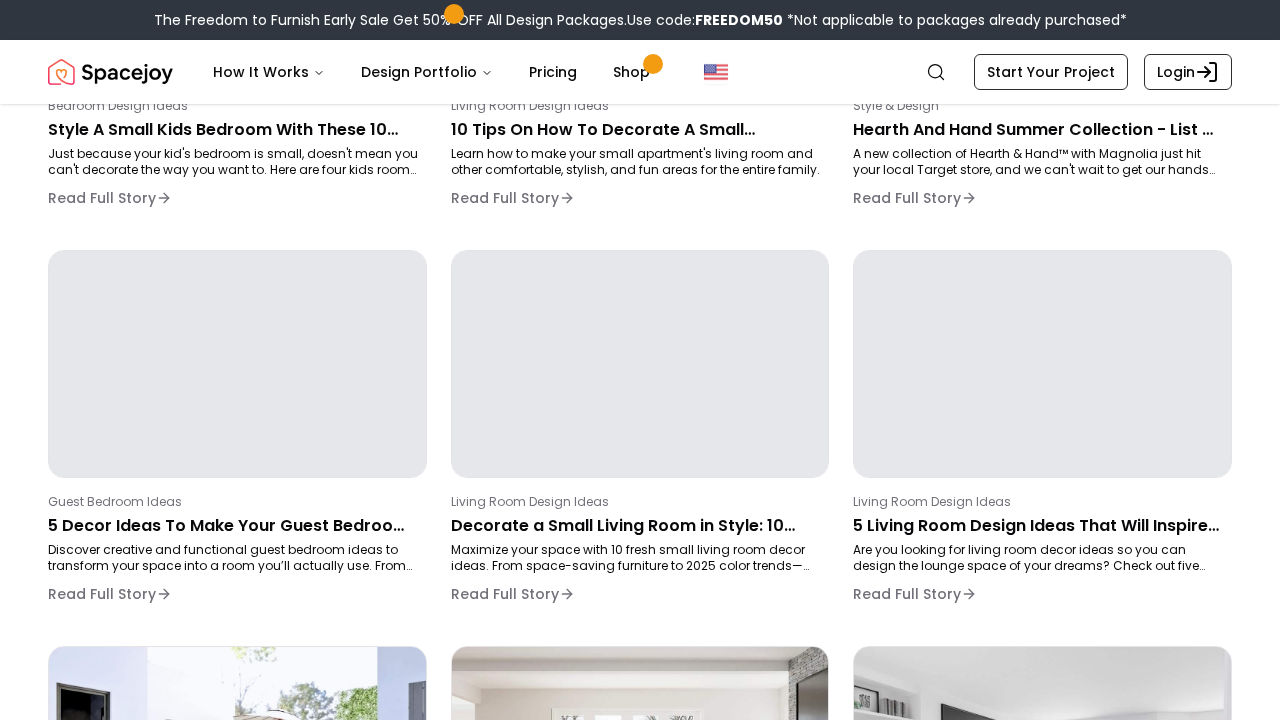 scroll, scrollTop: 296, scrollLeft: 0, axis: vertical 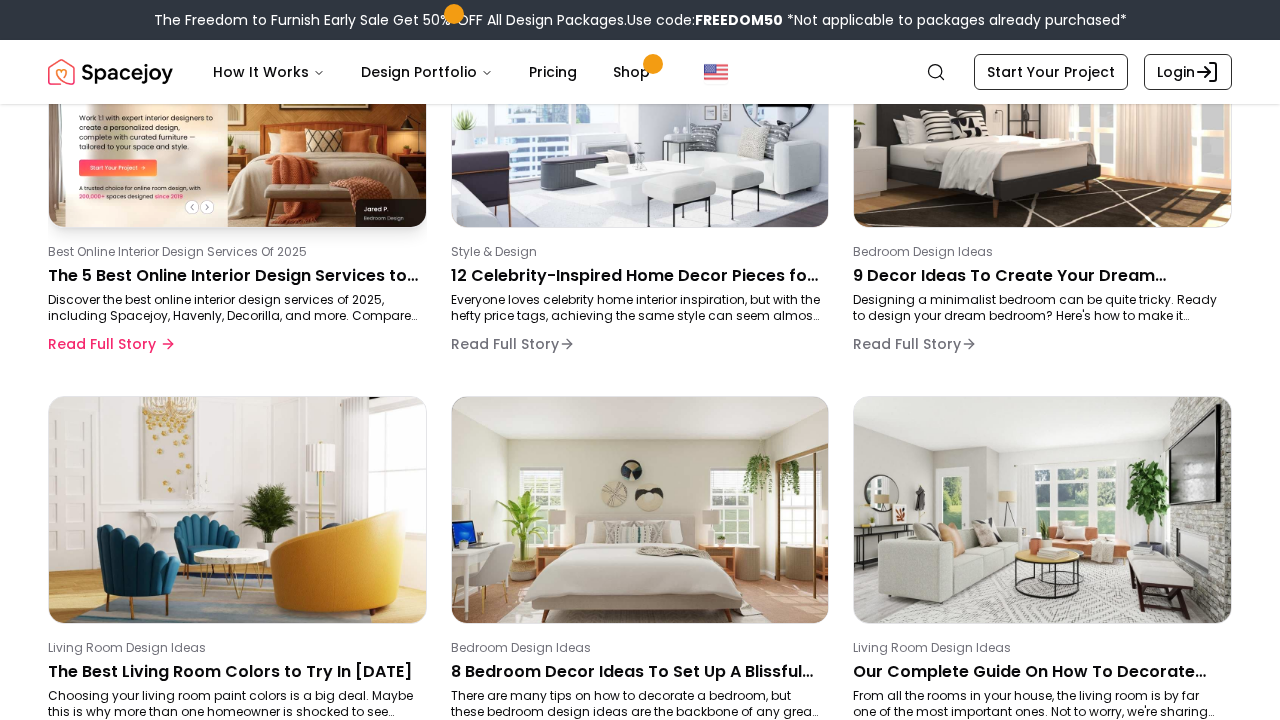 click on "Best Online Interior Design Services of 2025" at bounding box center (233, 252) 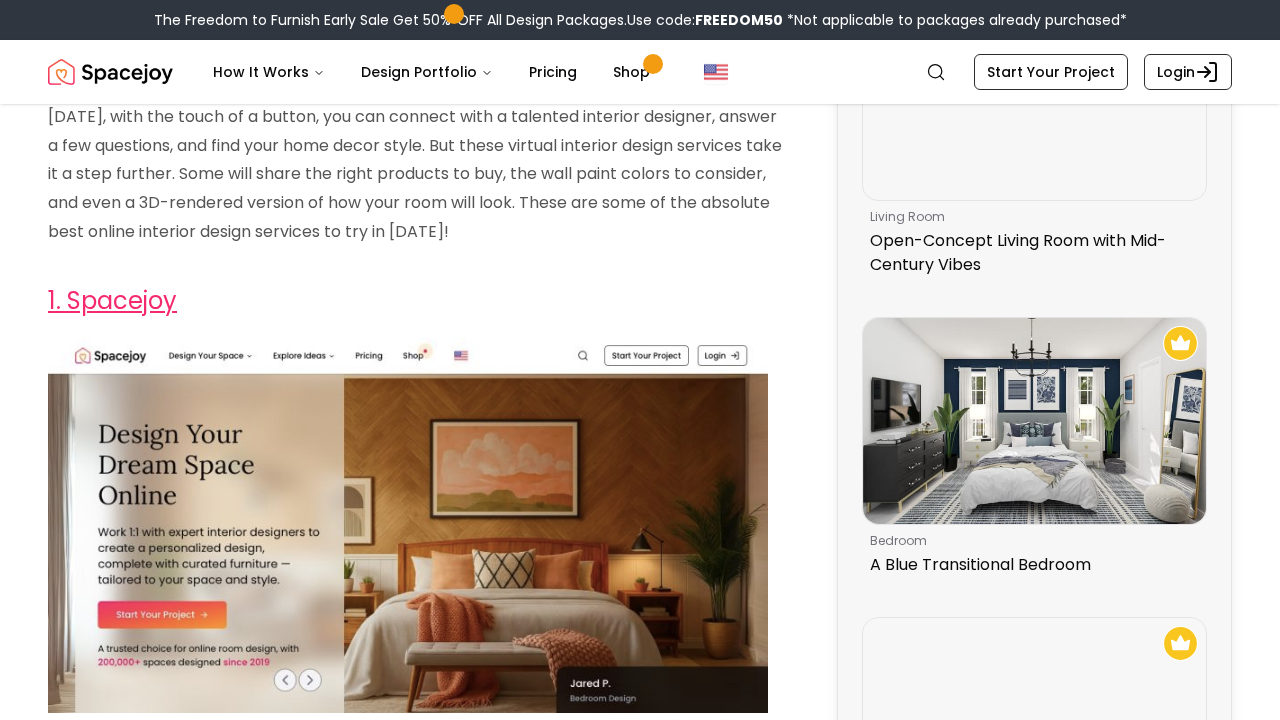 scroll, scrollTop: 597, scrollLeft: 0, axis: vertical 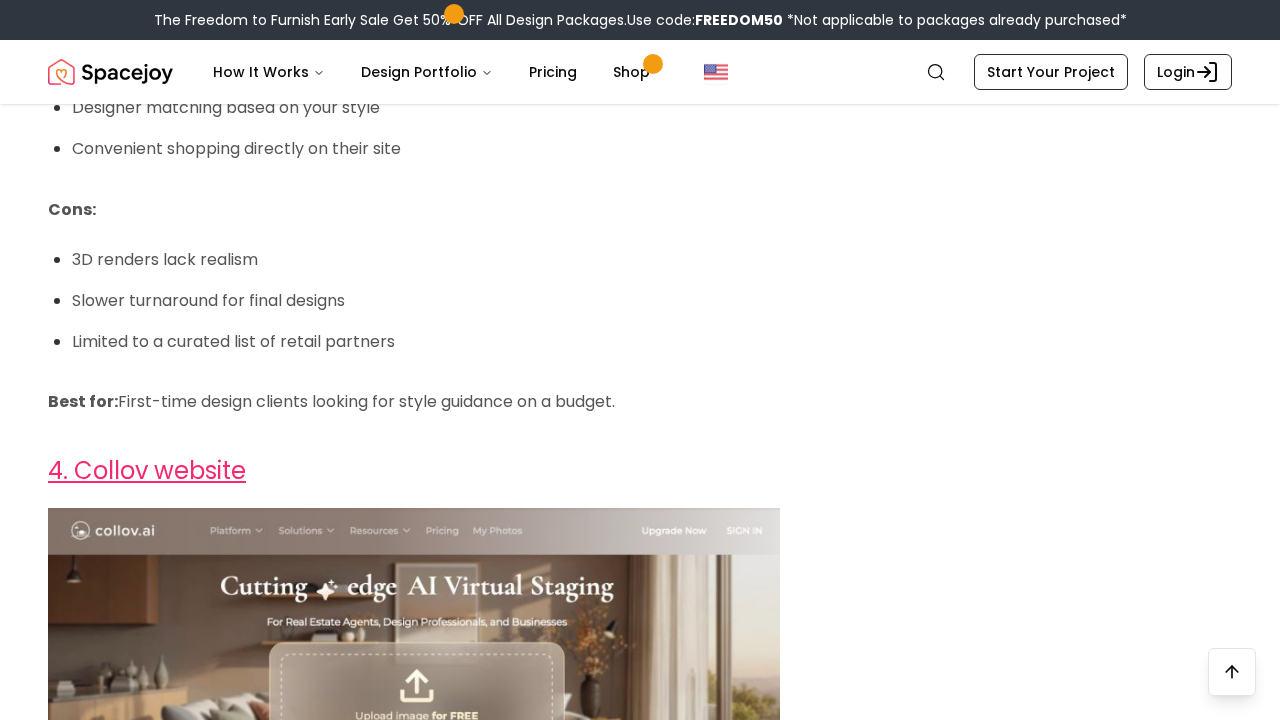 click on "Cons:" at bounding box center (414, 210) 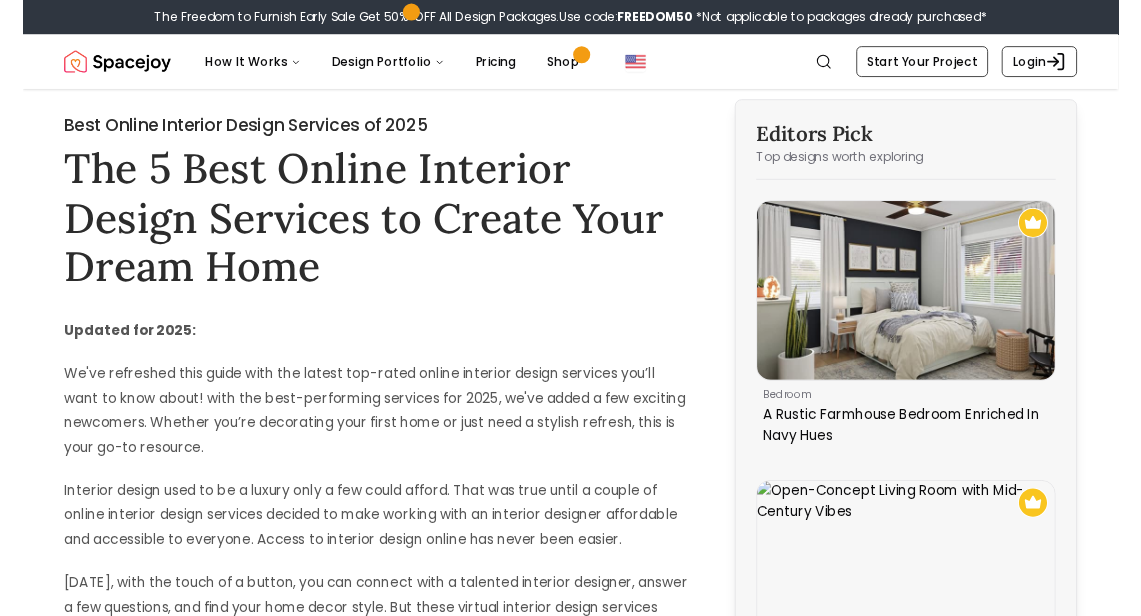 scroll, scrollTop: 0, scrollLeft: 0, axis: both 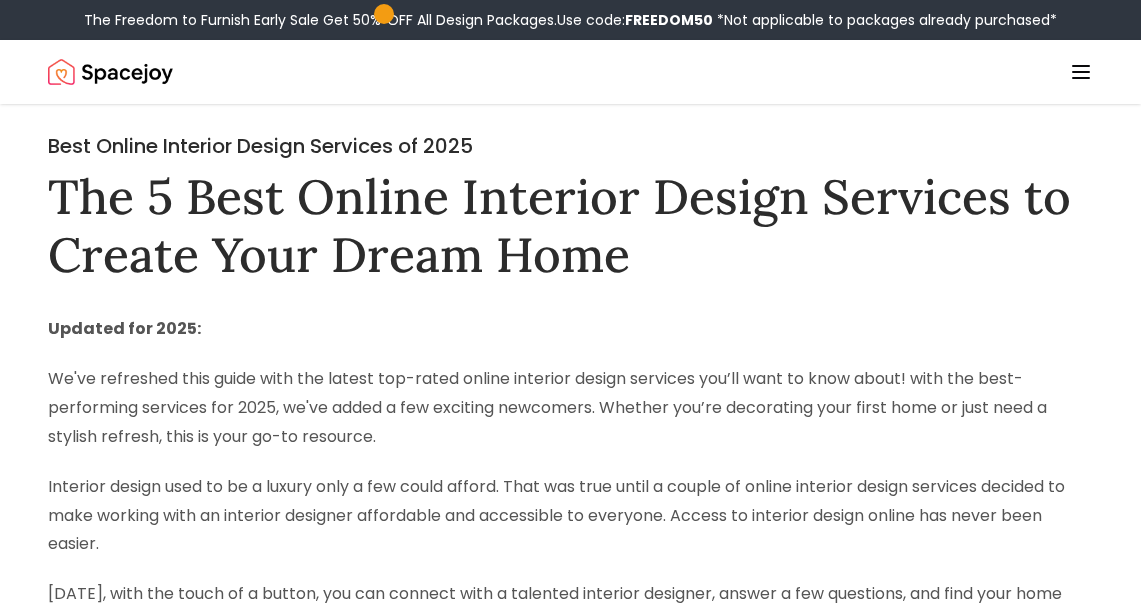 click on "The 5 Best Online Interior Design Services to Create Your Dream Home" at bounding box center (570, 225) 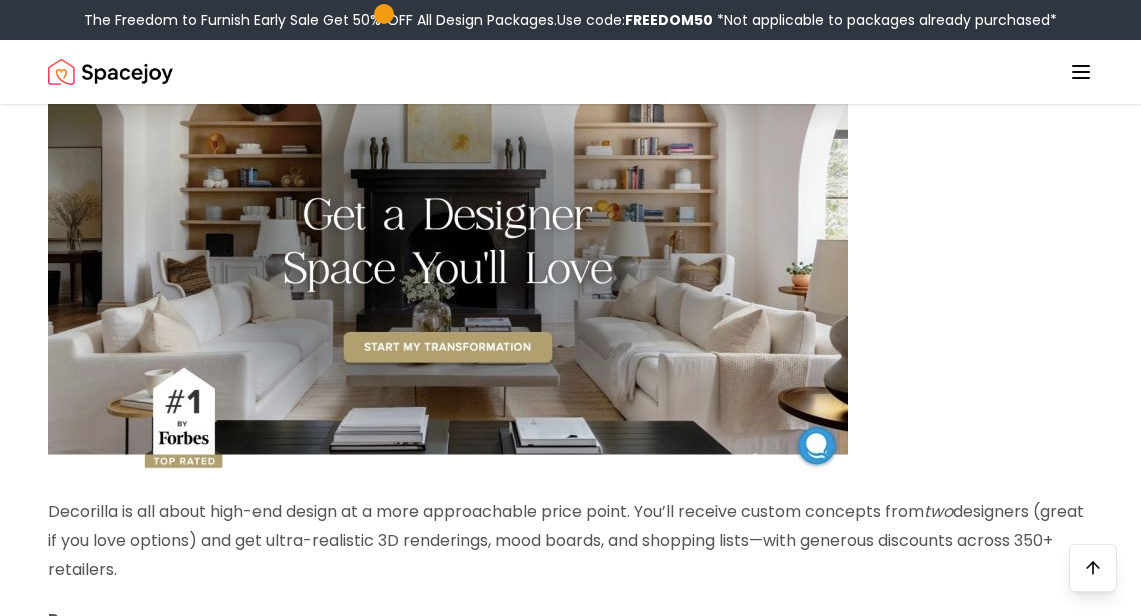 scroll, scrollTop: 2219, scrollLeft: 0, axis: vertical 